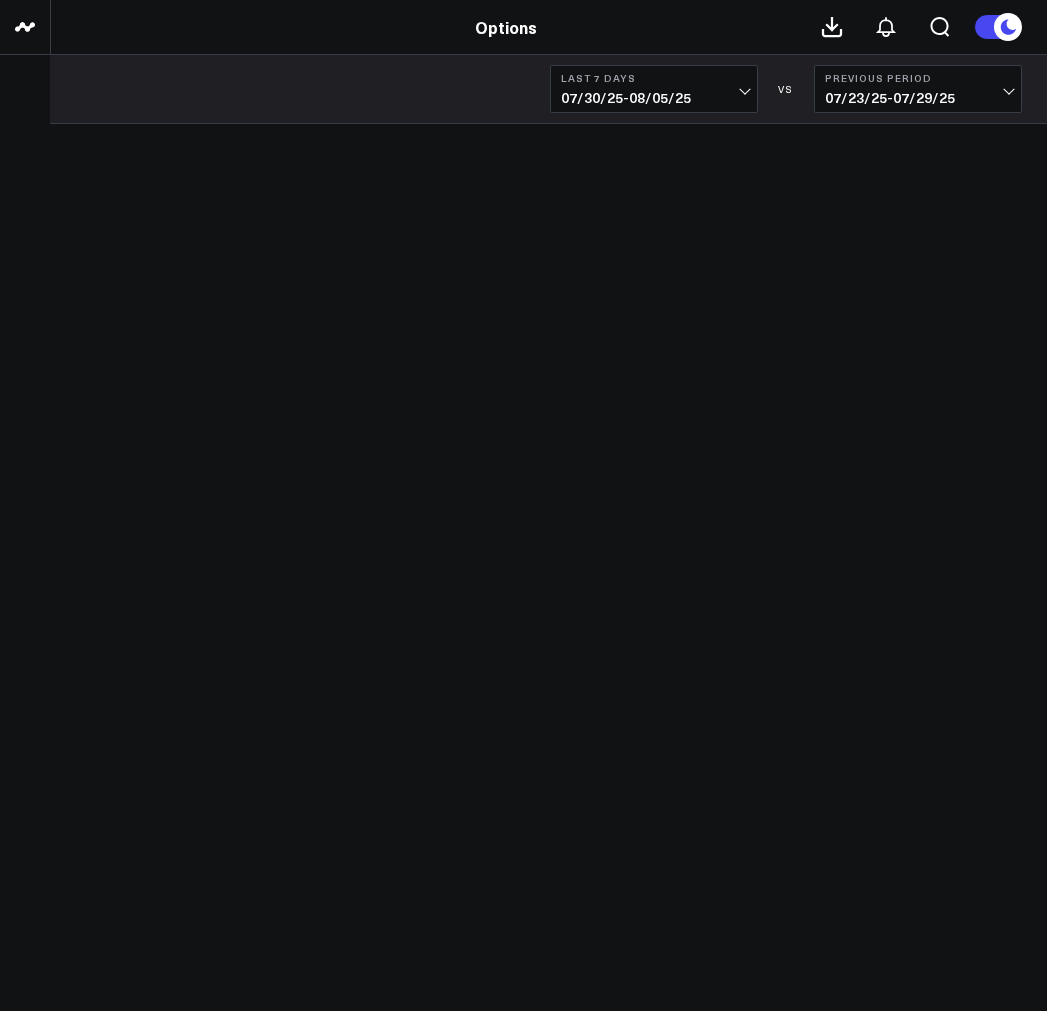 scroll, scrollTop: 0, scrollLeft: 0, axis: both 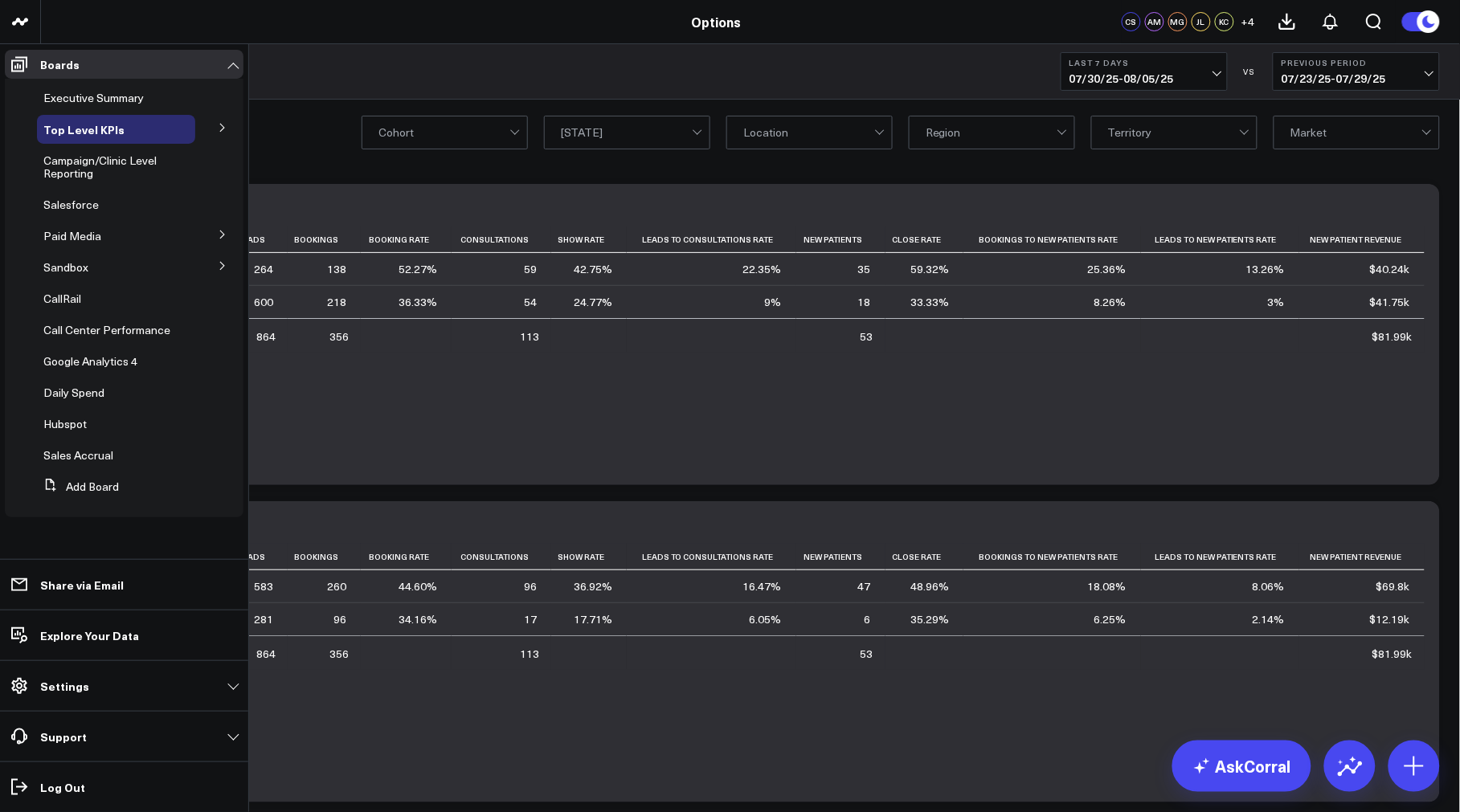 click 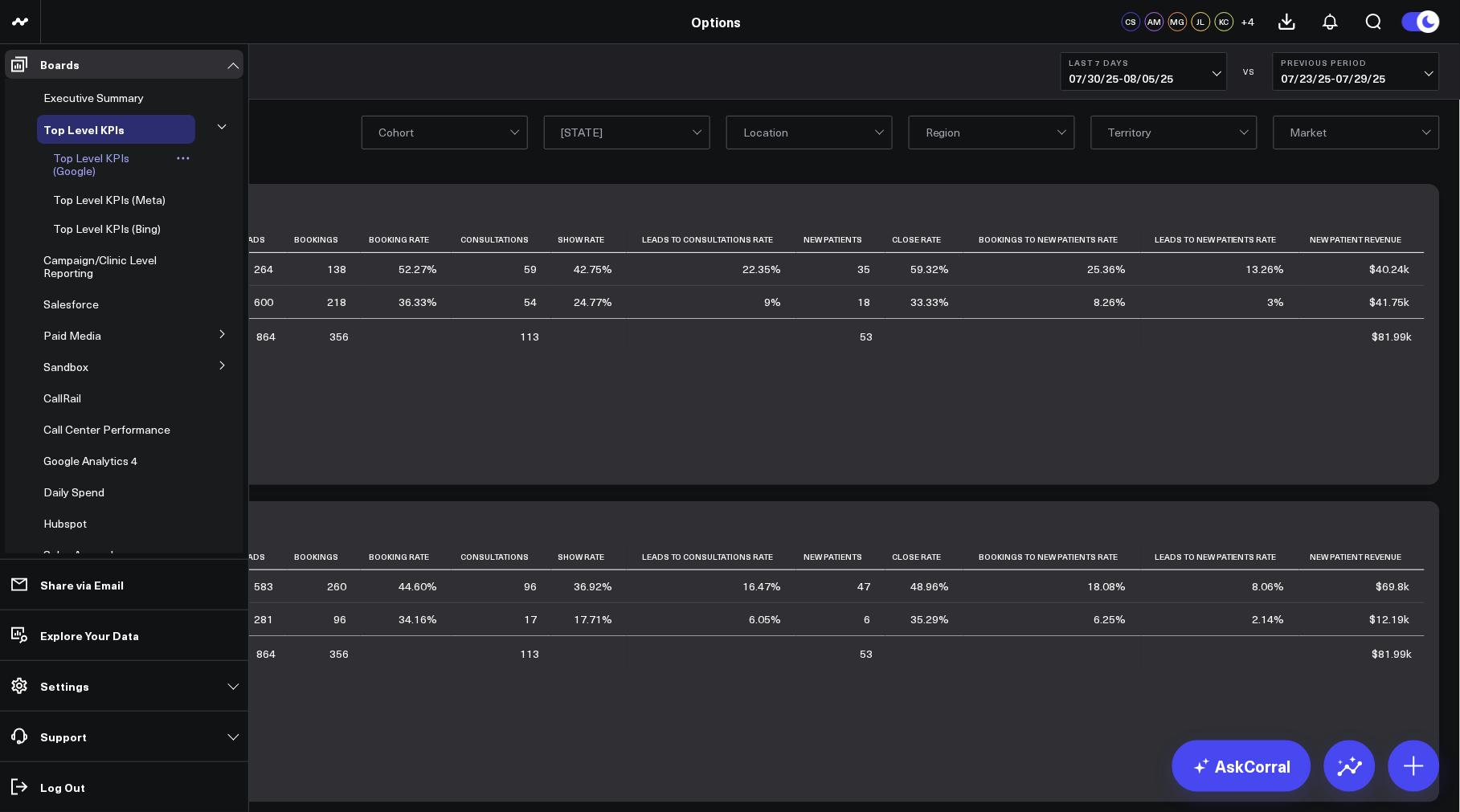 click on "Top Level KPIs (Google)" at bounding box center [91, 164] 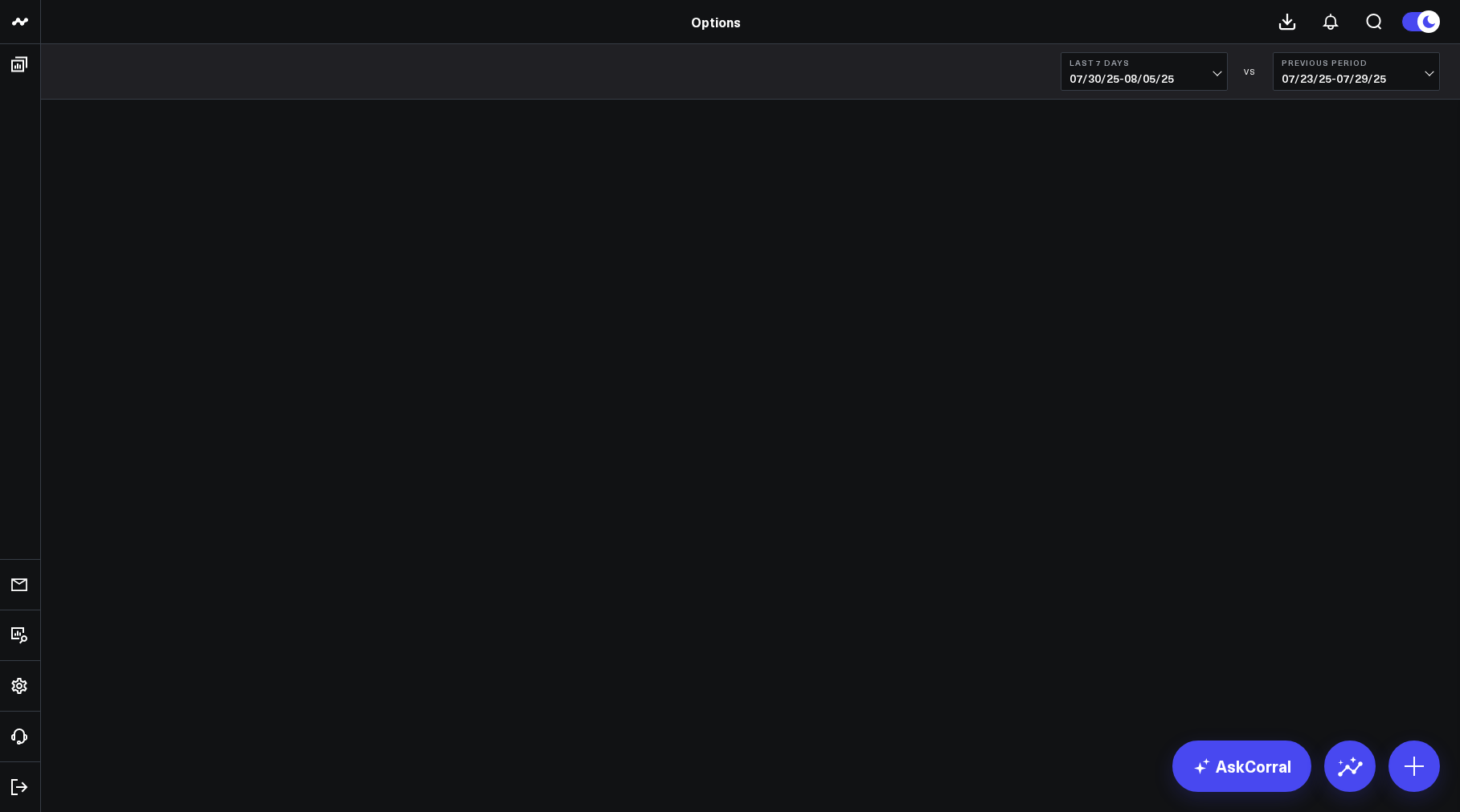 scroll, scrollTop: 0, scrollLeft: 0, axis: both 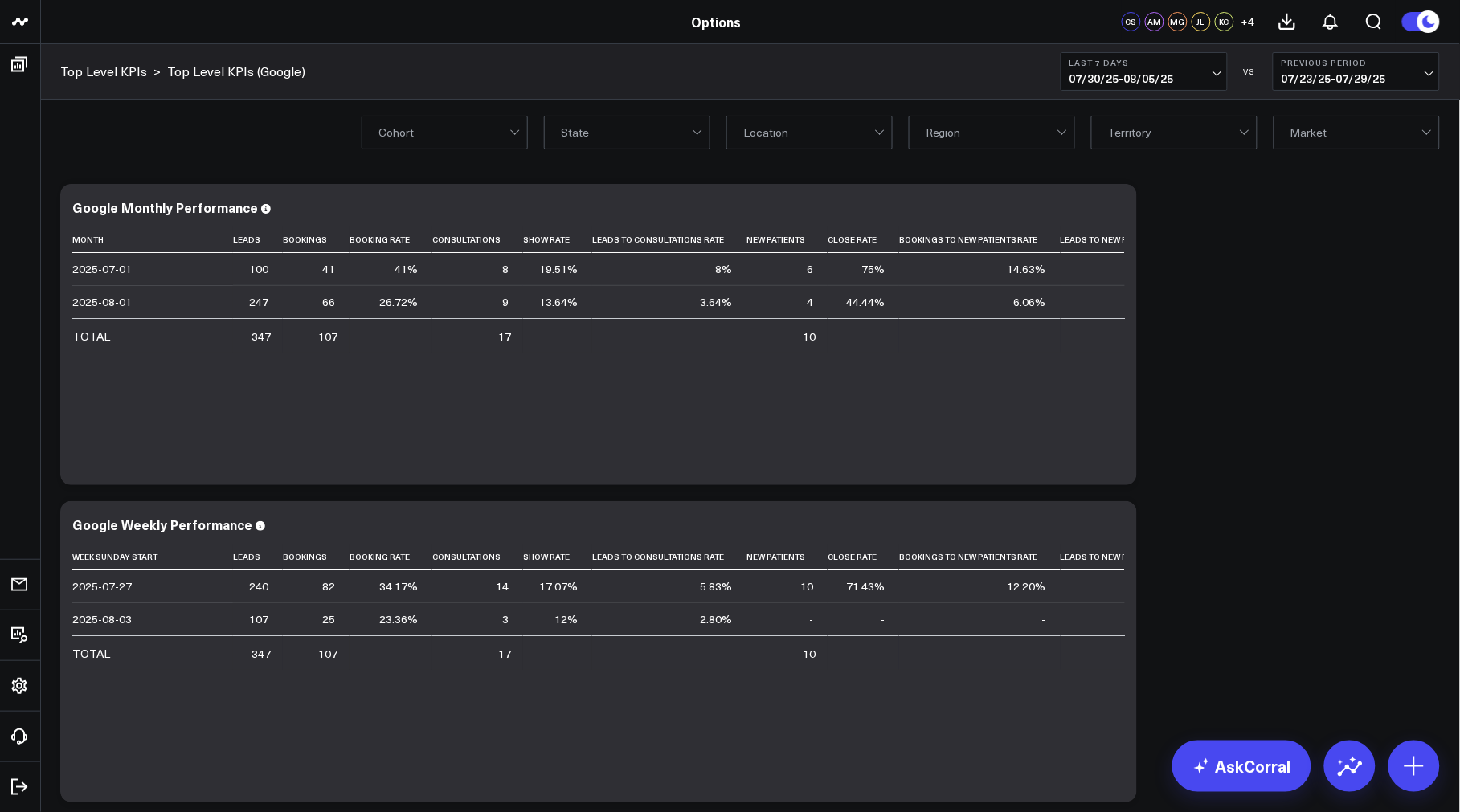 click on "07/30/25  -  08/05/25" at bounding box center (1144, 79) 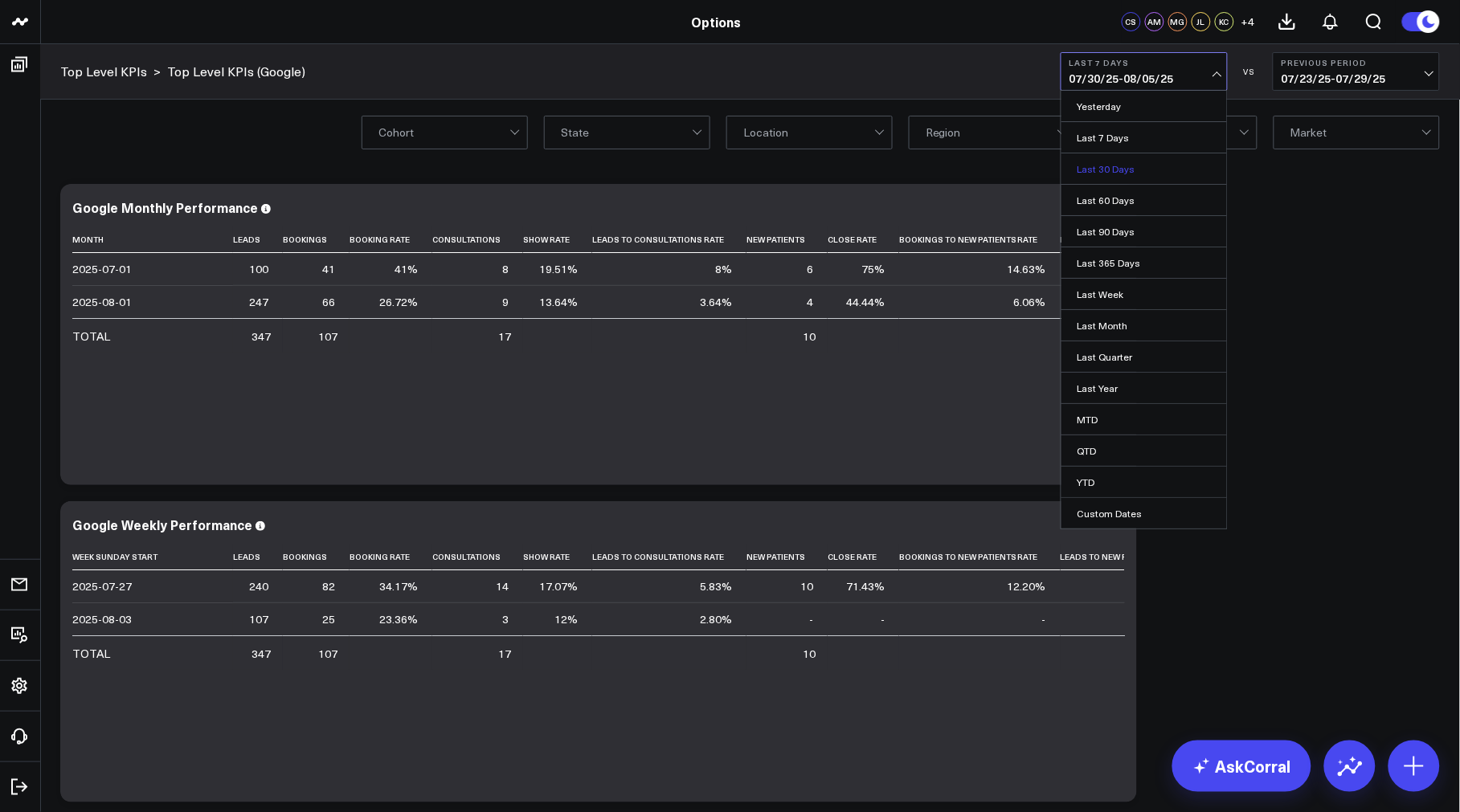 click on "Last 30 Days" at bounding box center [1144, 169] 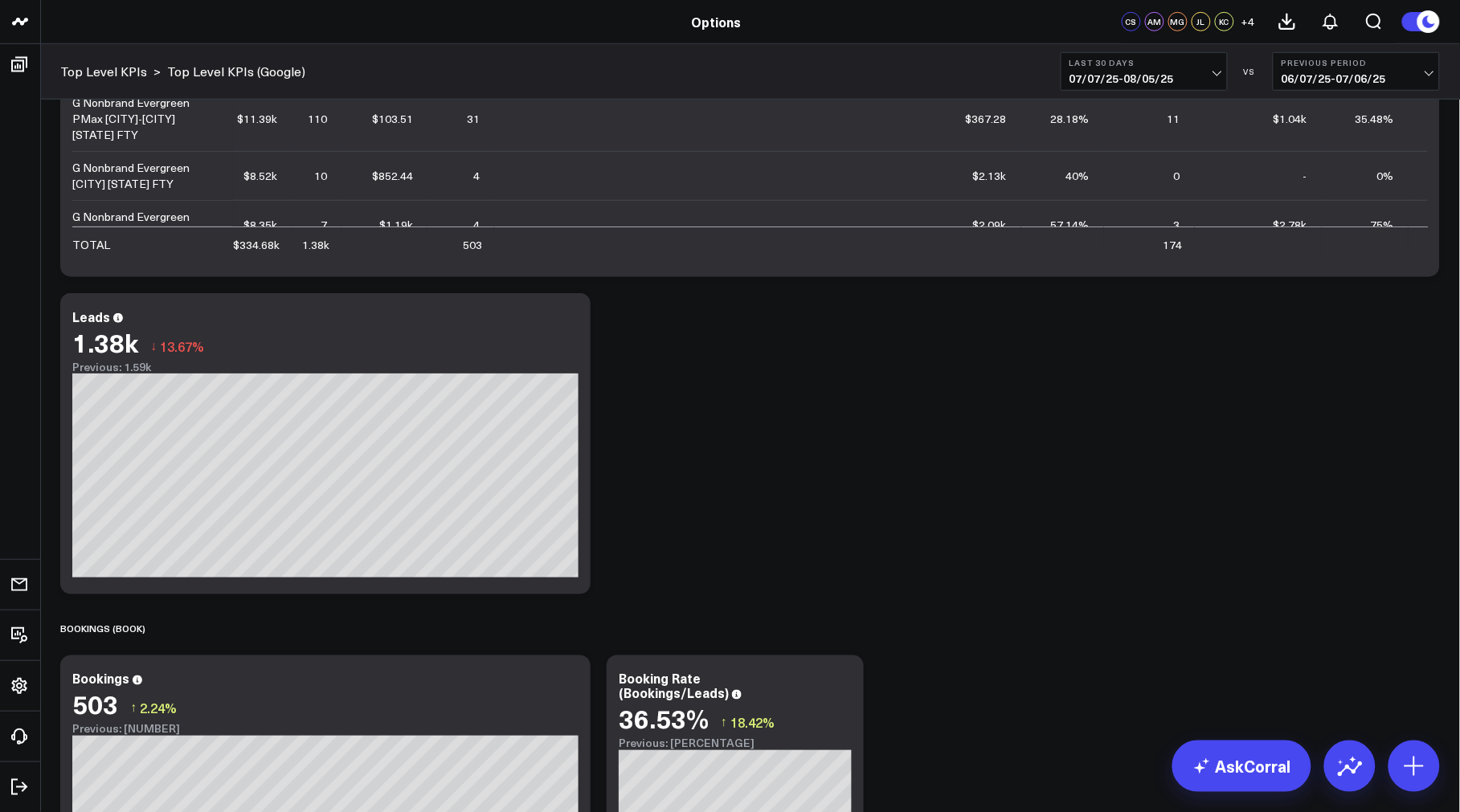 scroll, scrollTop: 2141, scrollLeft: 0, axis: vertical 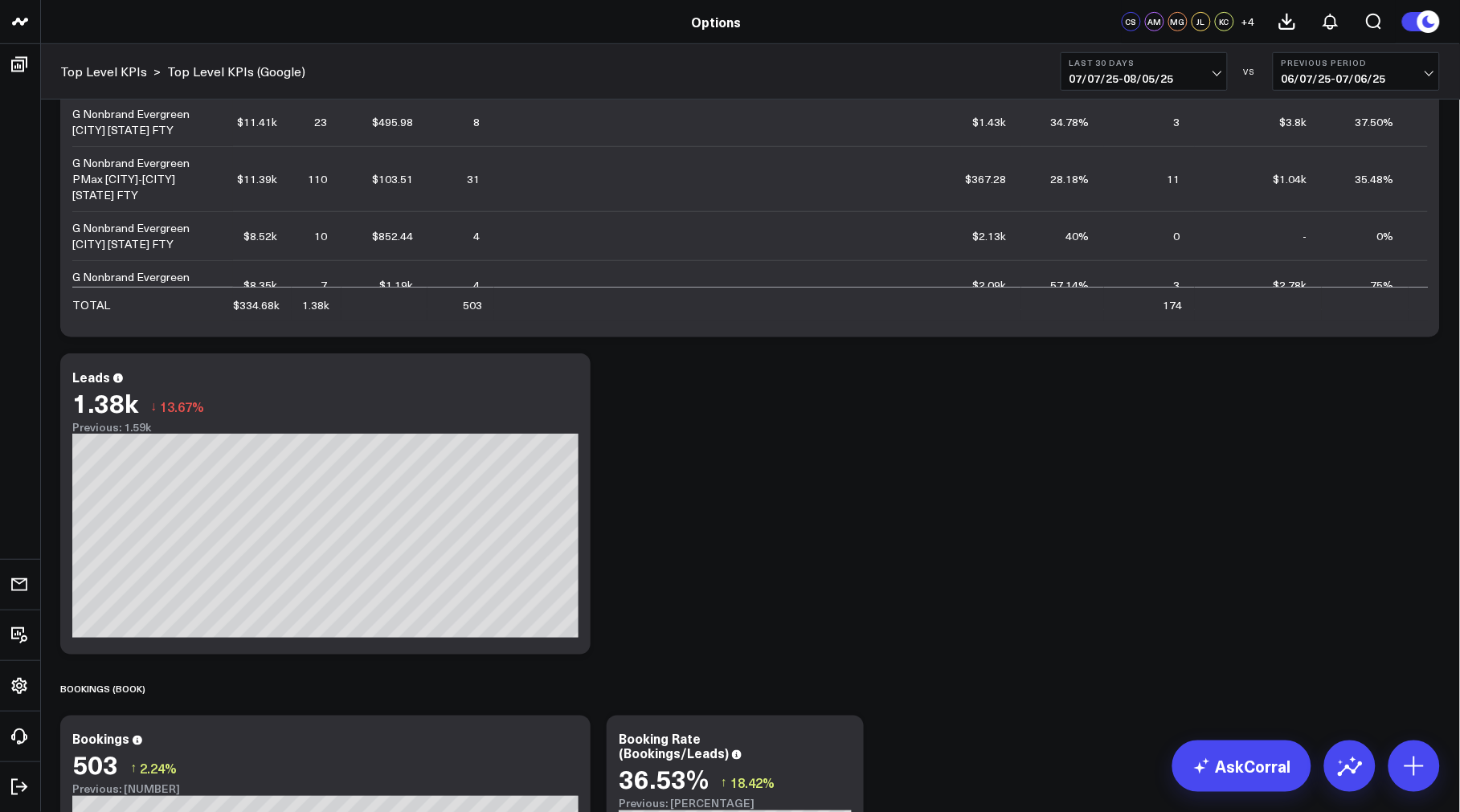 click on "Last 30 Days 07/07/25  -  08/05/25" at bounding box center [1144, 71] 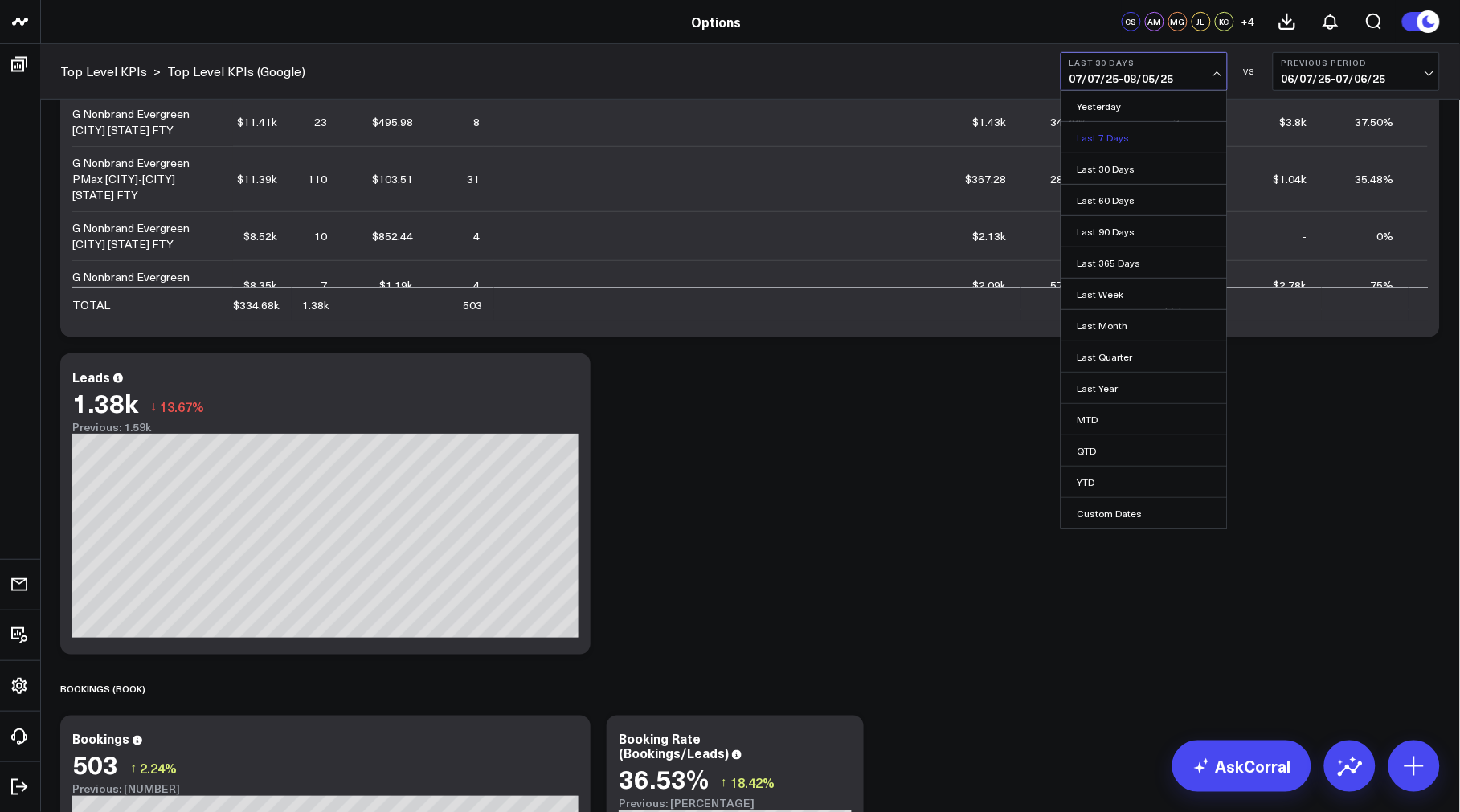 click on "Last 7 Days" at bounding box center (1144, 137) 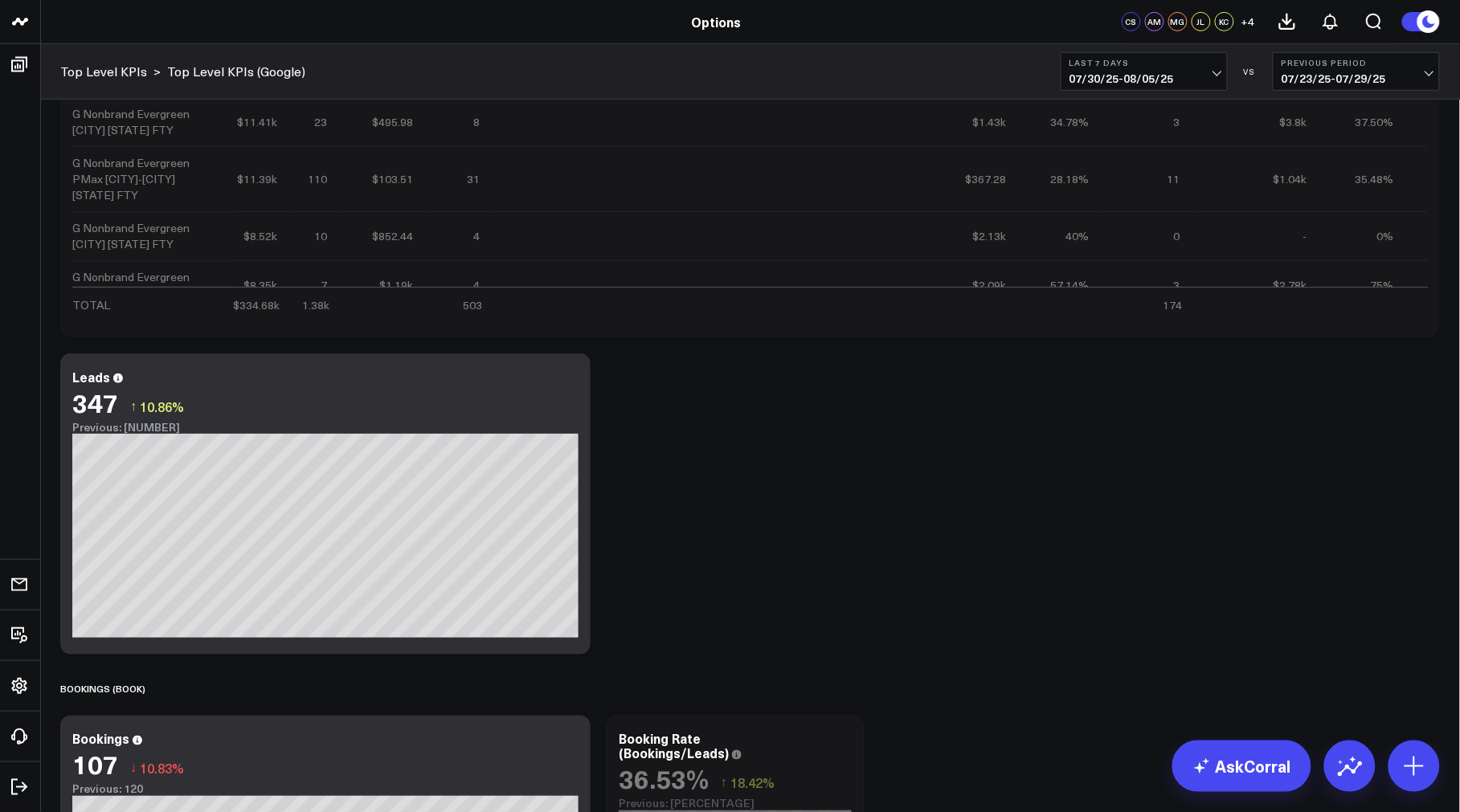 click on "07/30/25  -  08/05/25" at bounding box center (1144, 79) 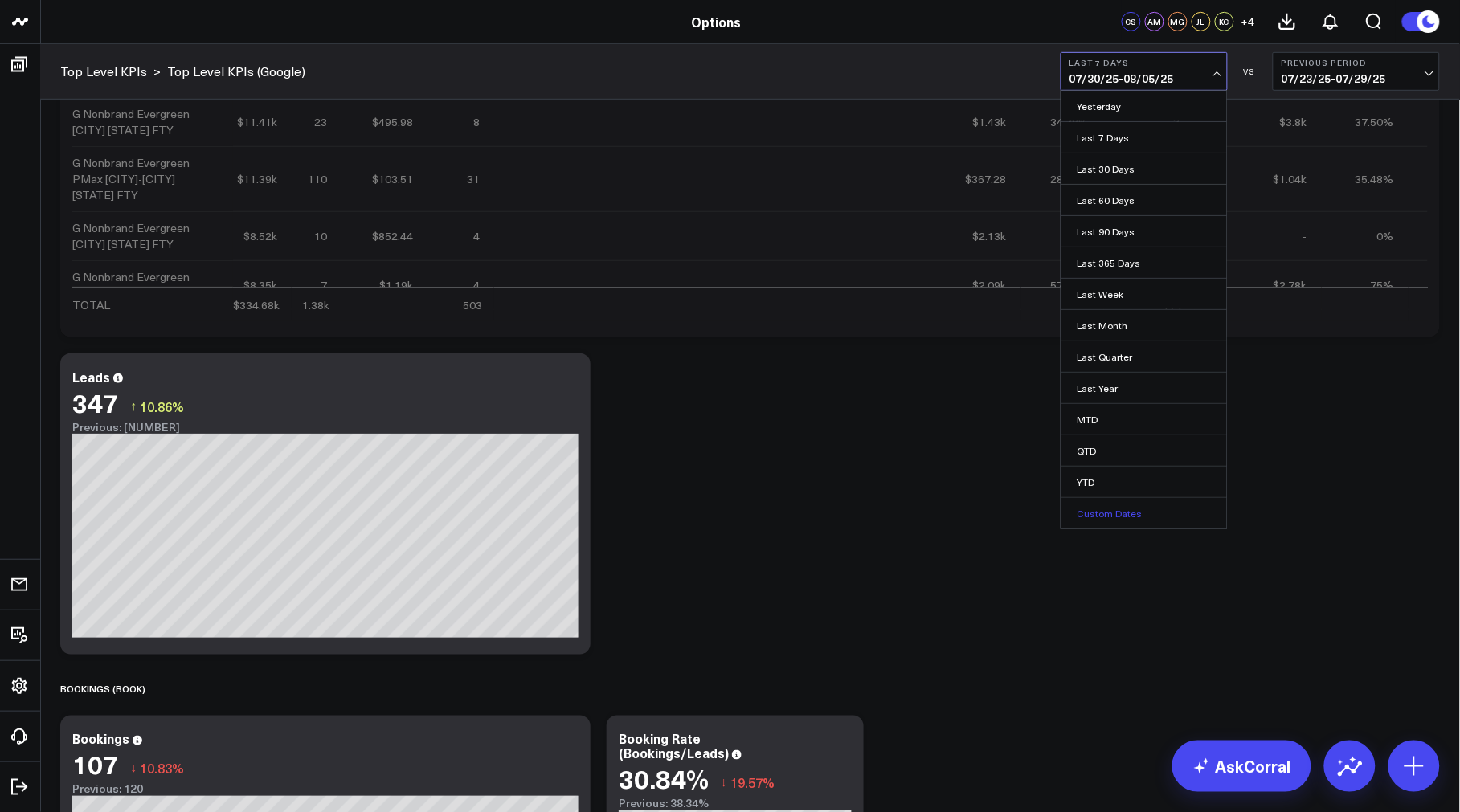 click on "Custom Dates" at bounding box center (1144, 513) 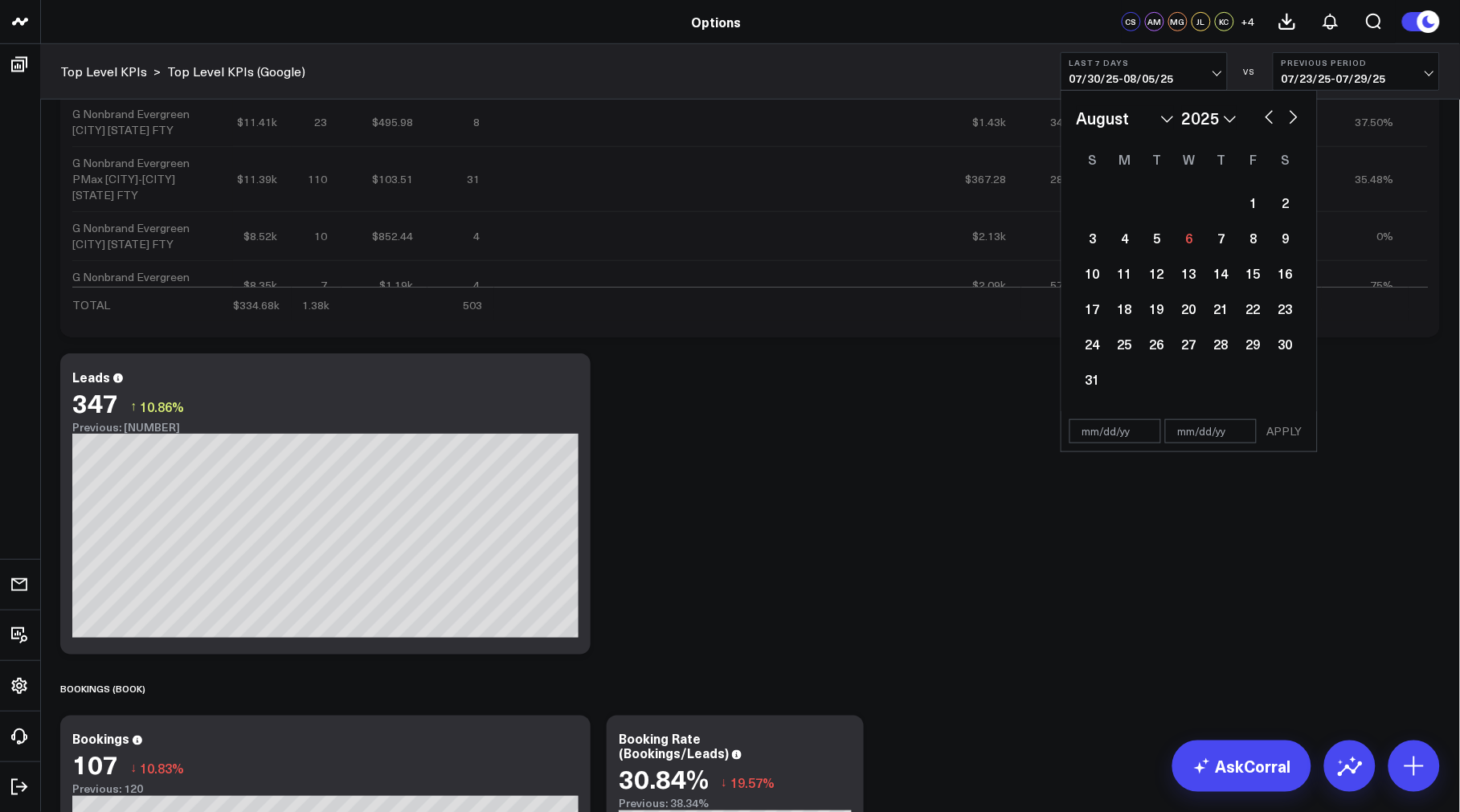 click at bounding box center (1270, 116) 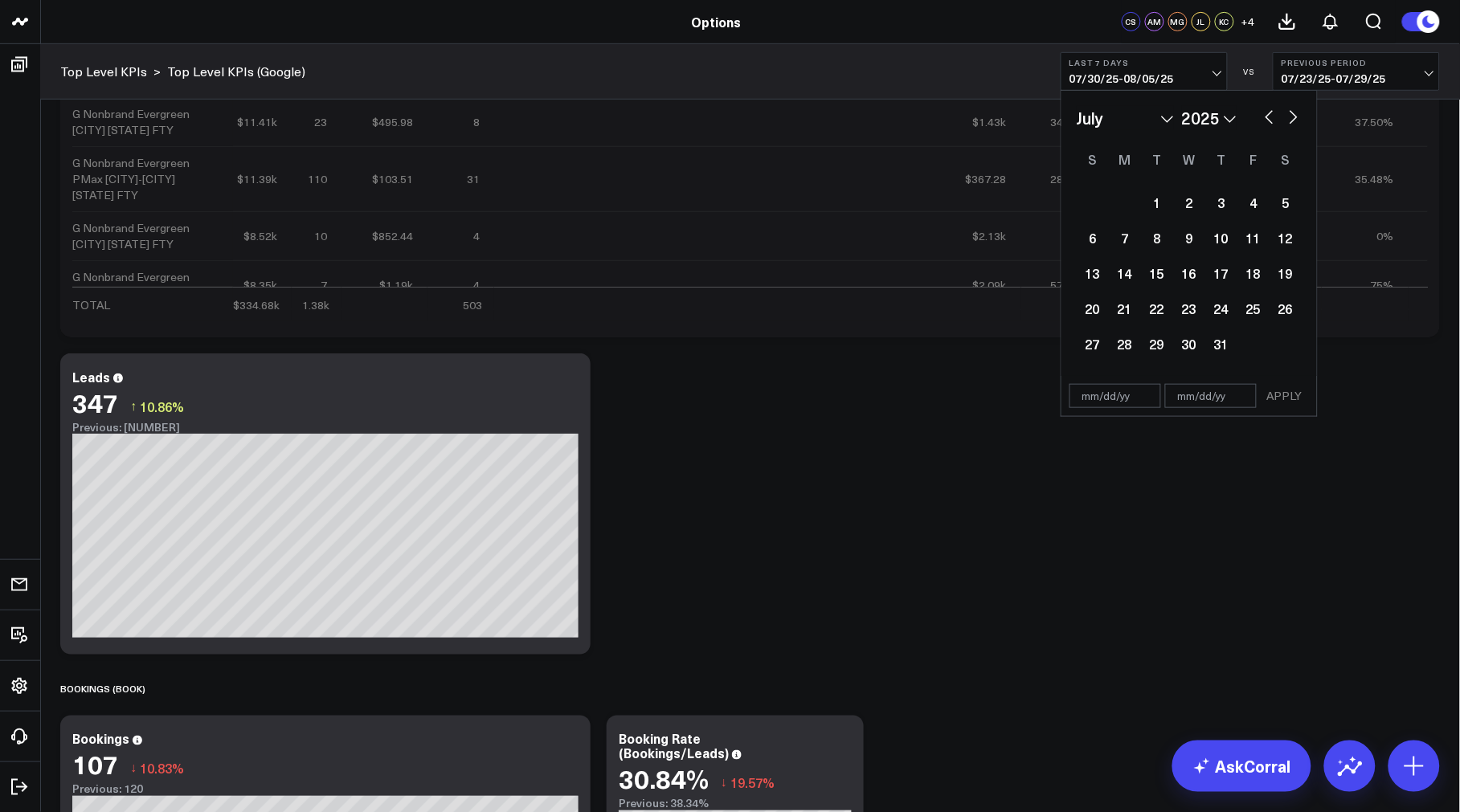 click at bounding box center (1294, 116) 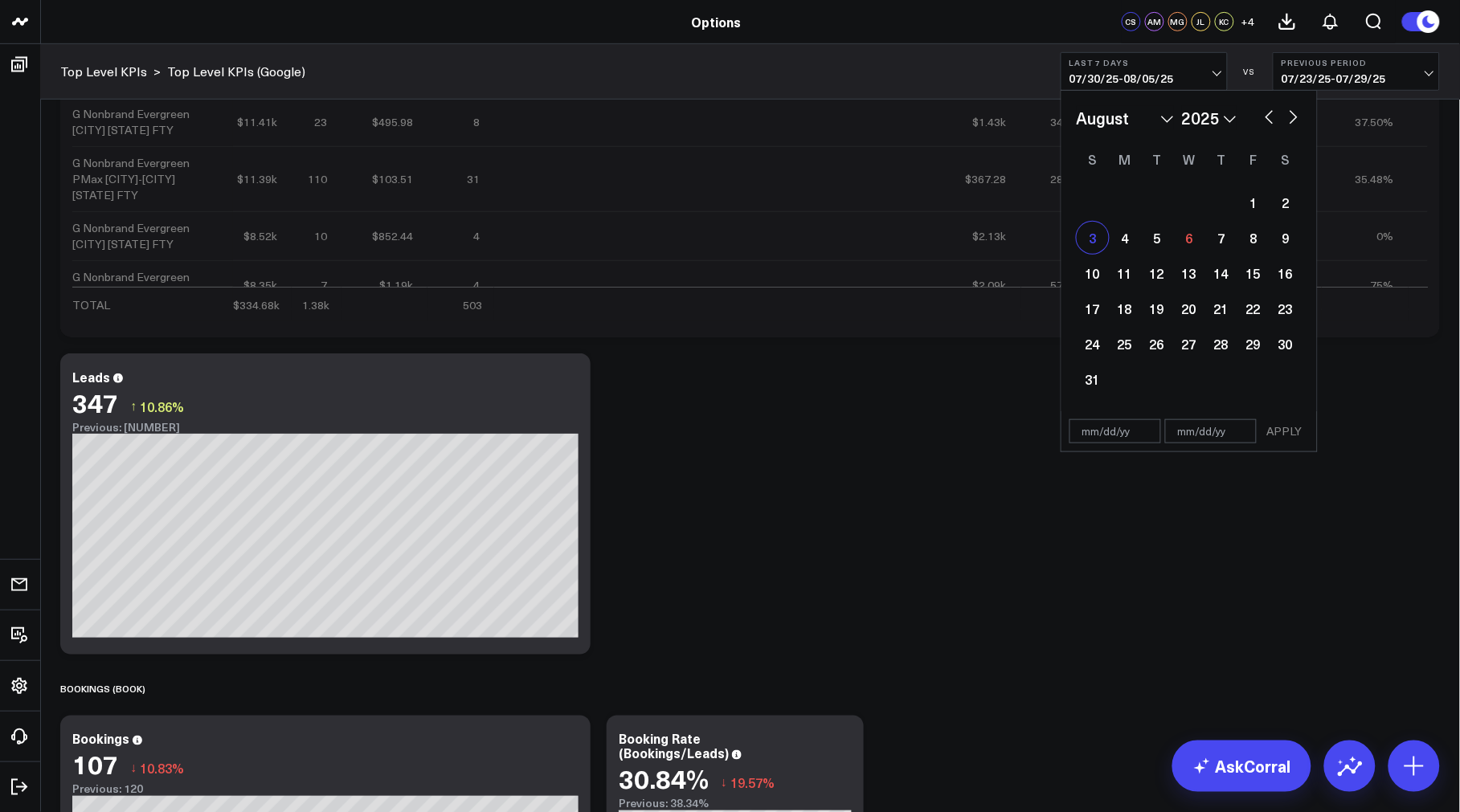 click on "3" at bounding box center [1093, 238] 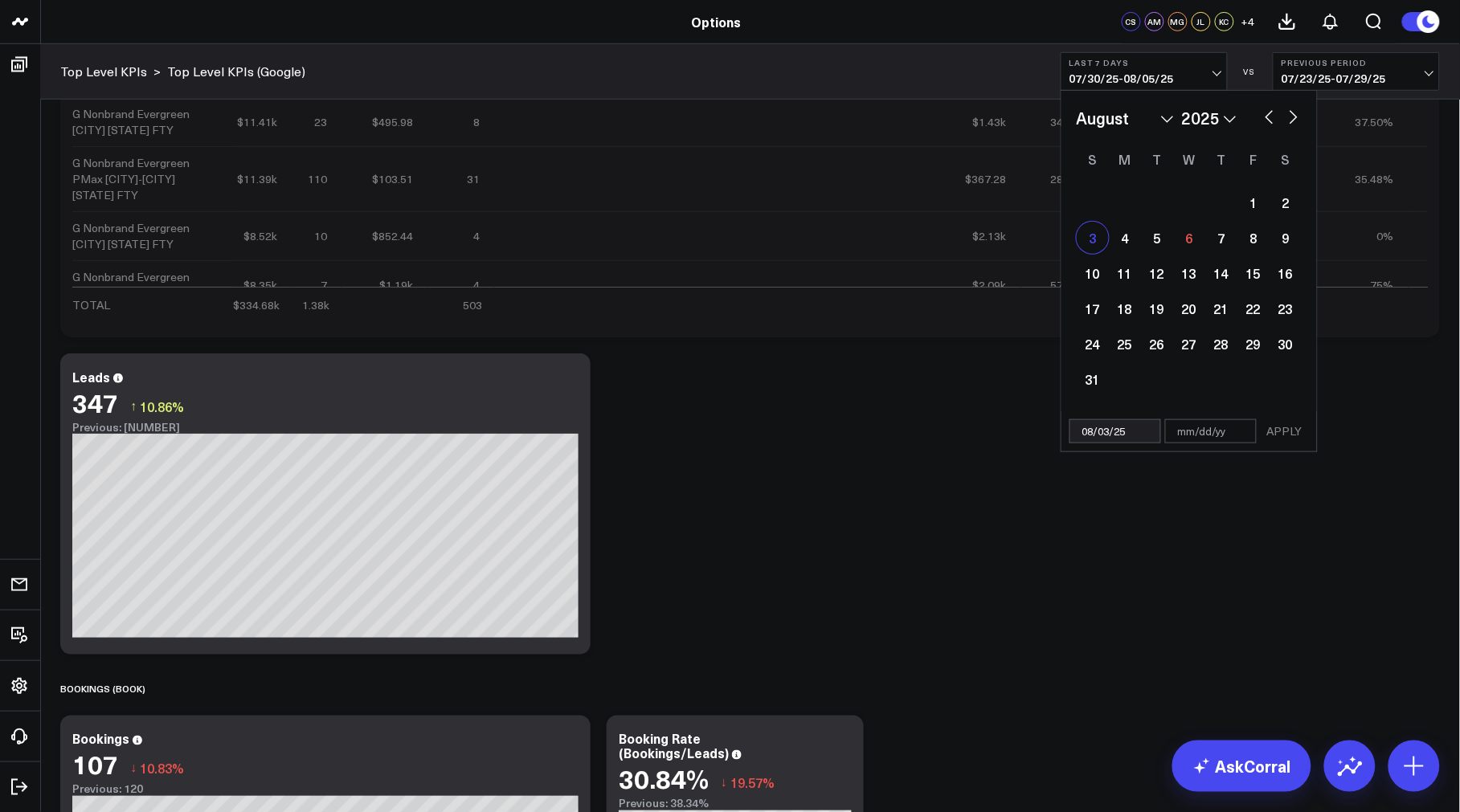 select on "7" 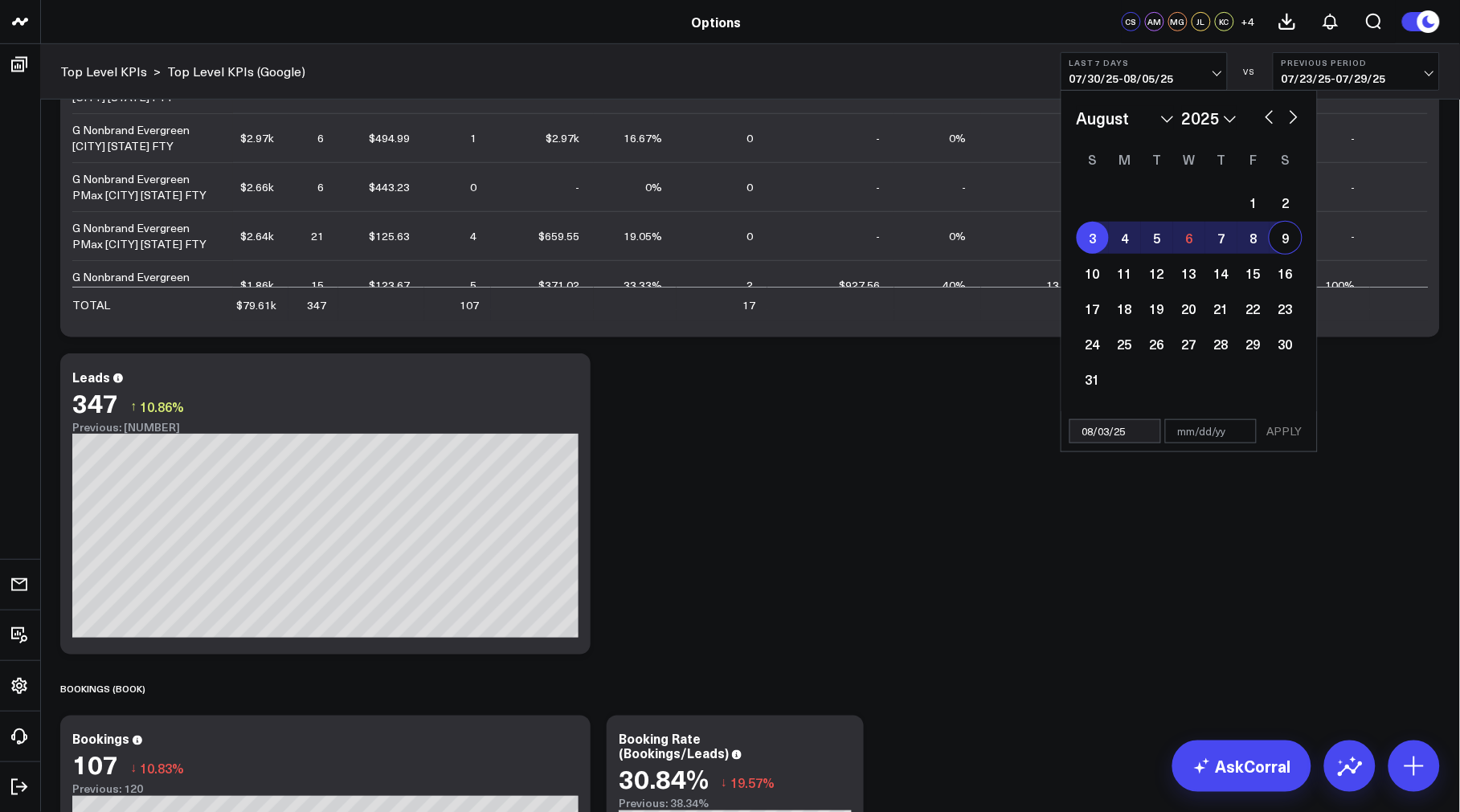 click on "9" at bounding box center (1286, 238) 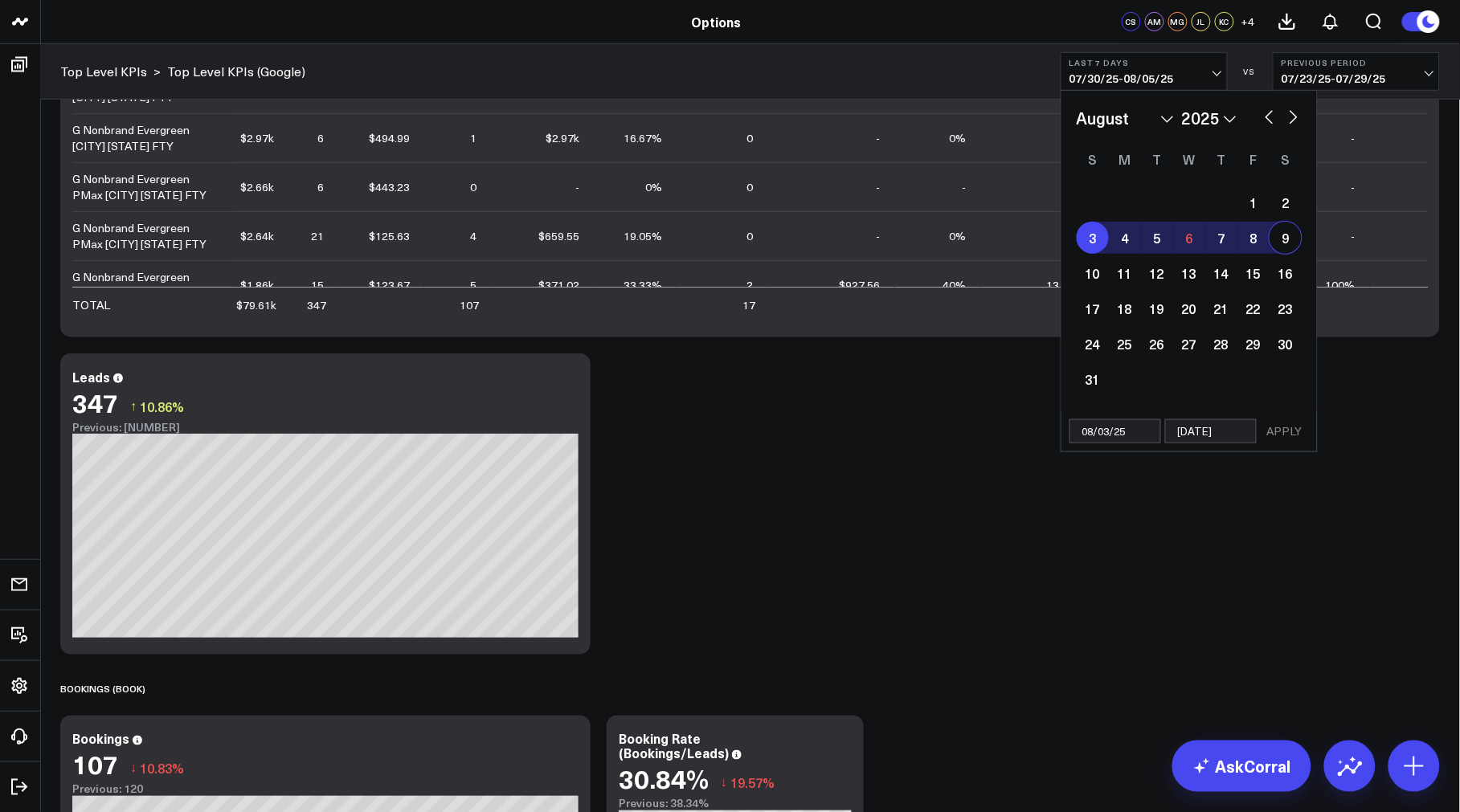 select on "7" 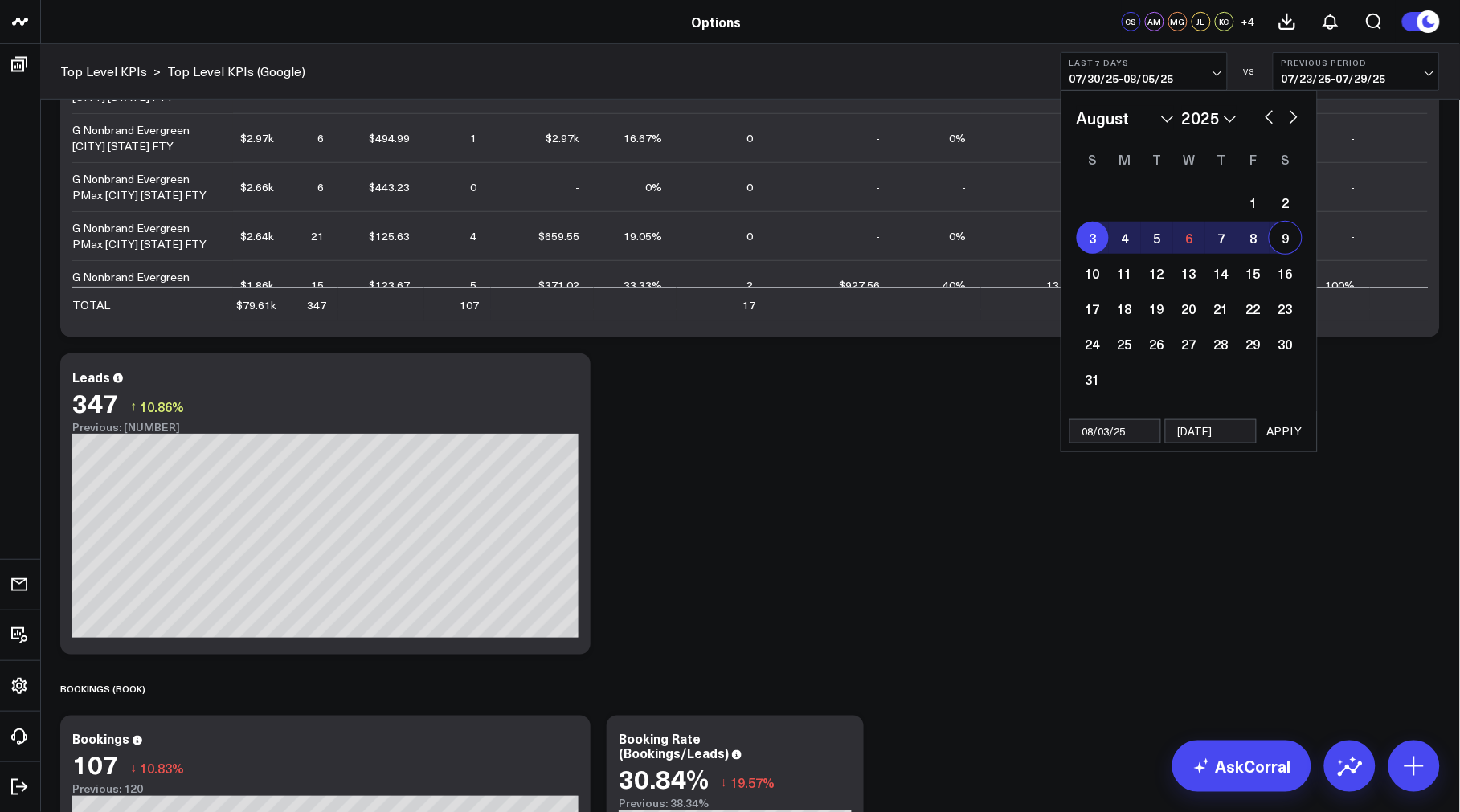 click at bounding box center [1270, 116] 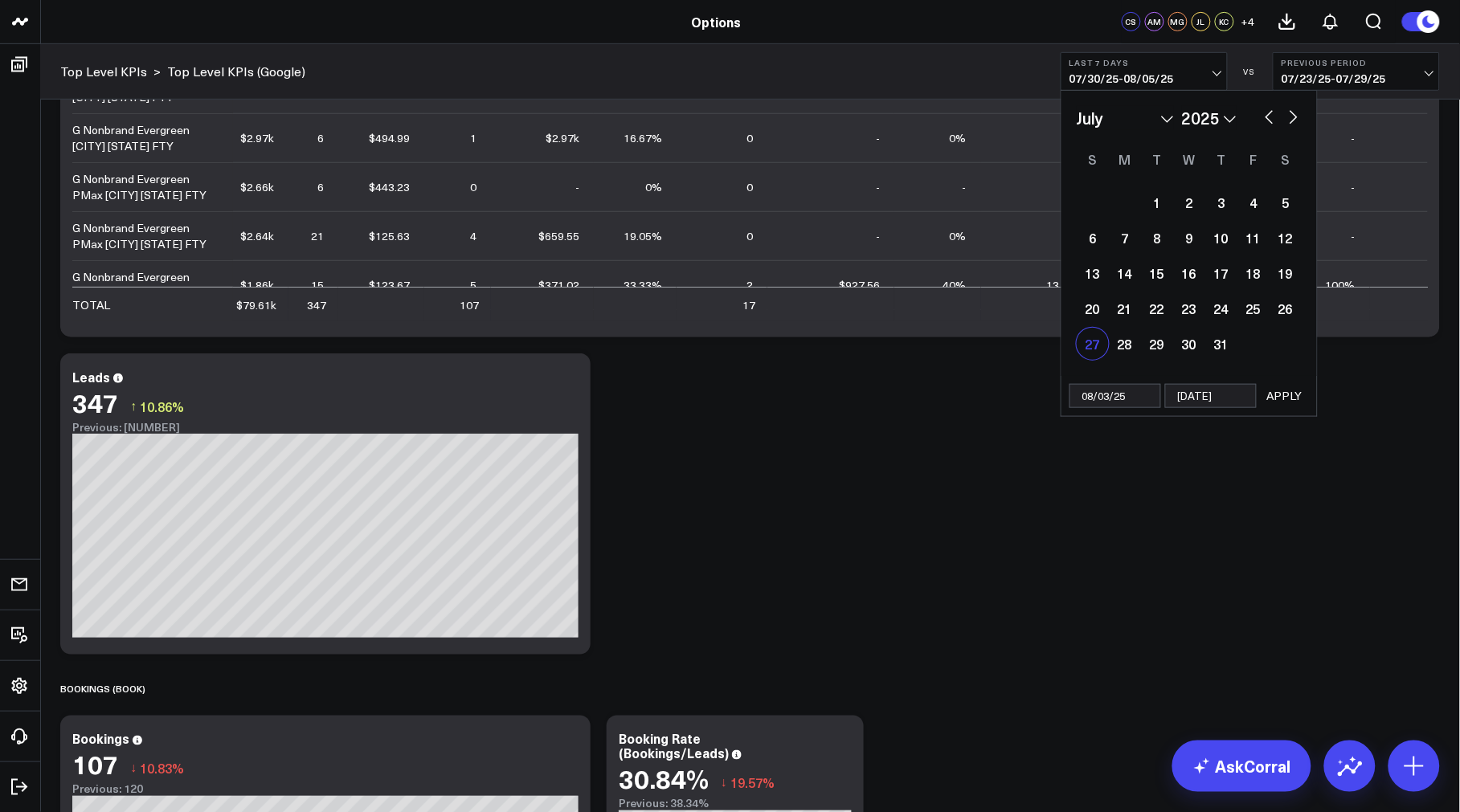 click on "27" at bounding box center (1093, 344) 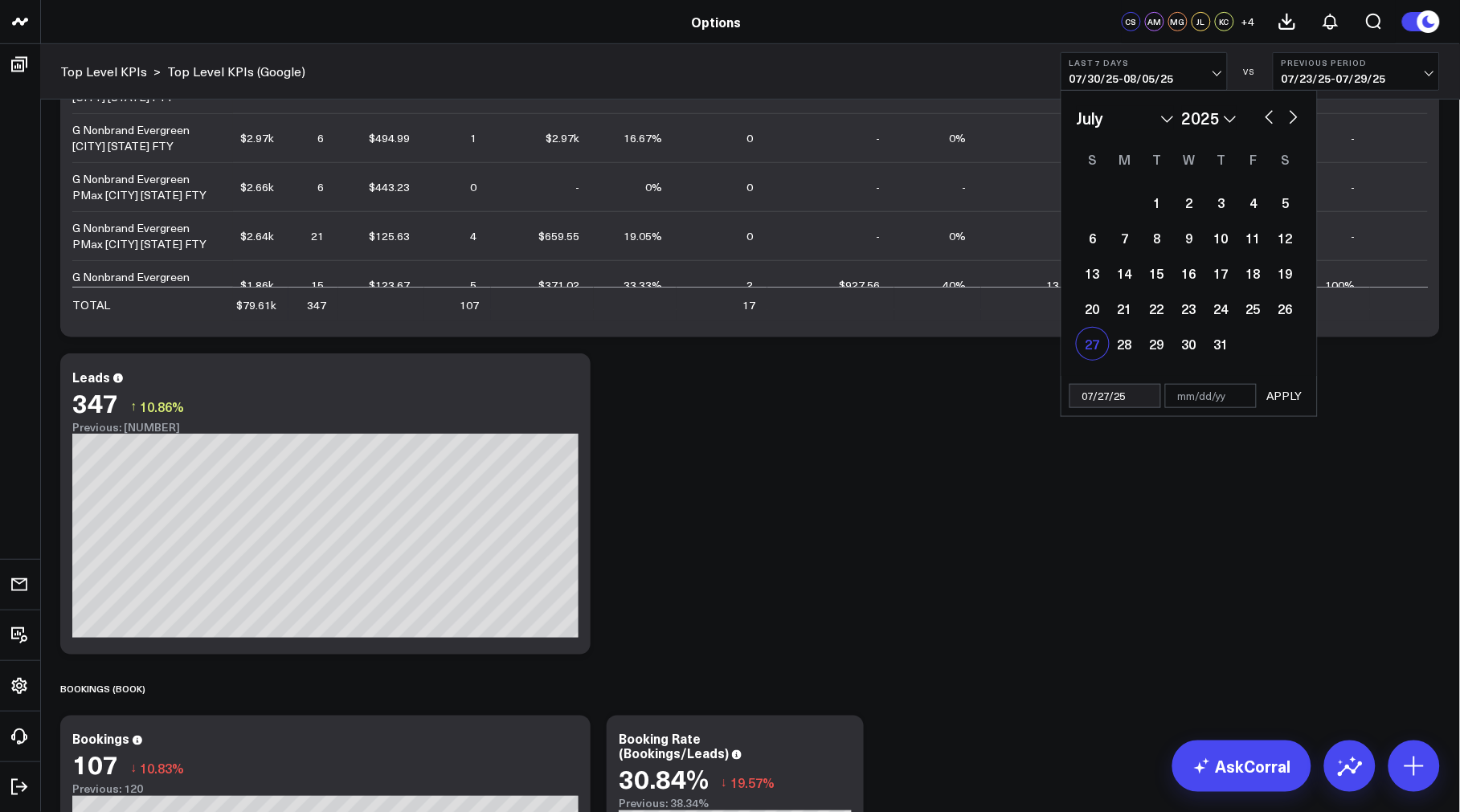 select on "6" 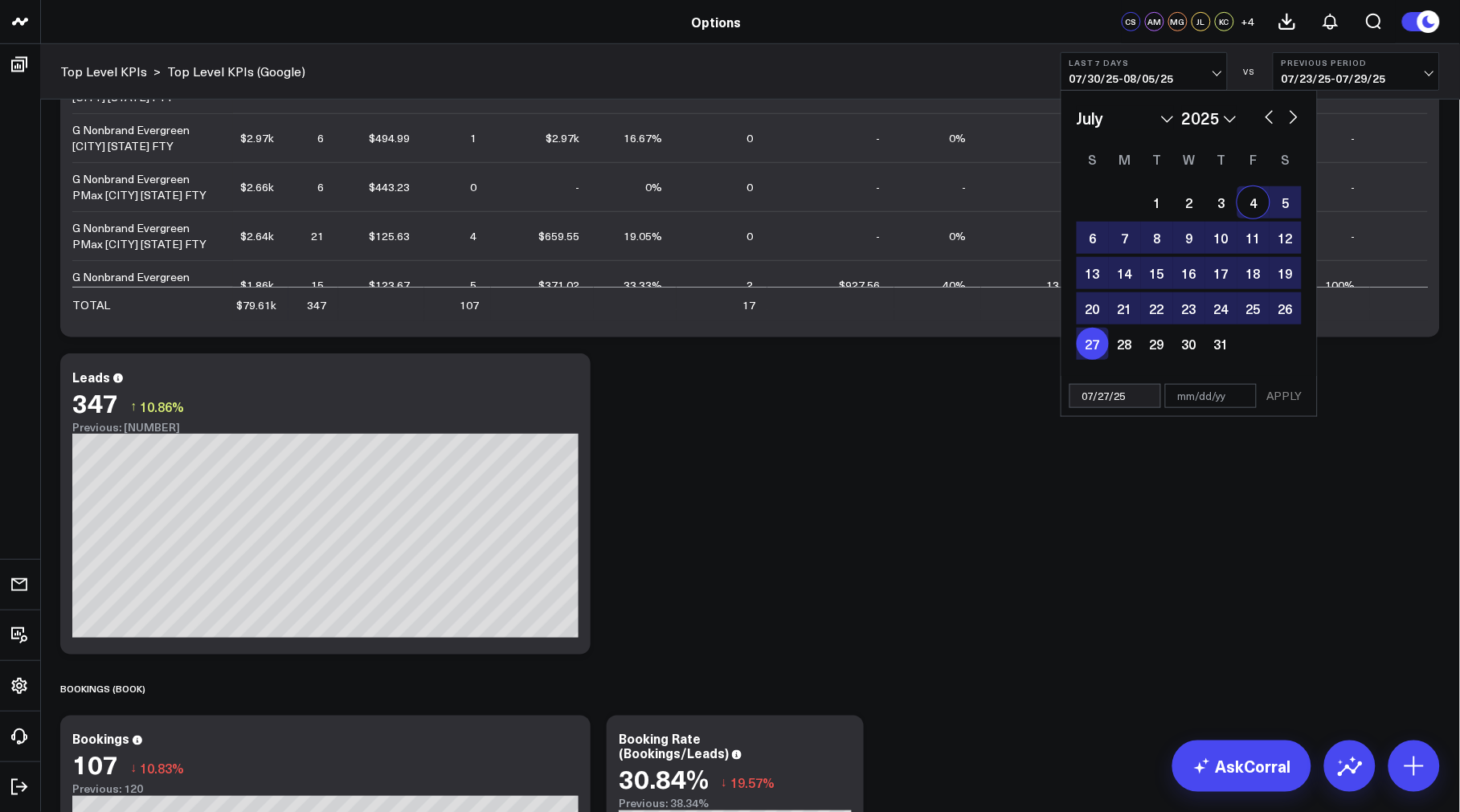 click at bounding box center (1294, 116) 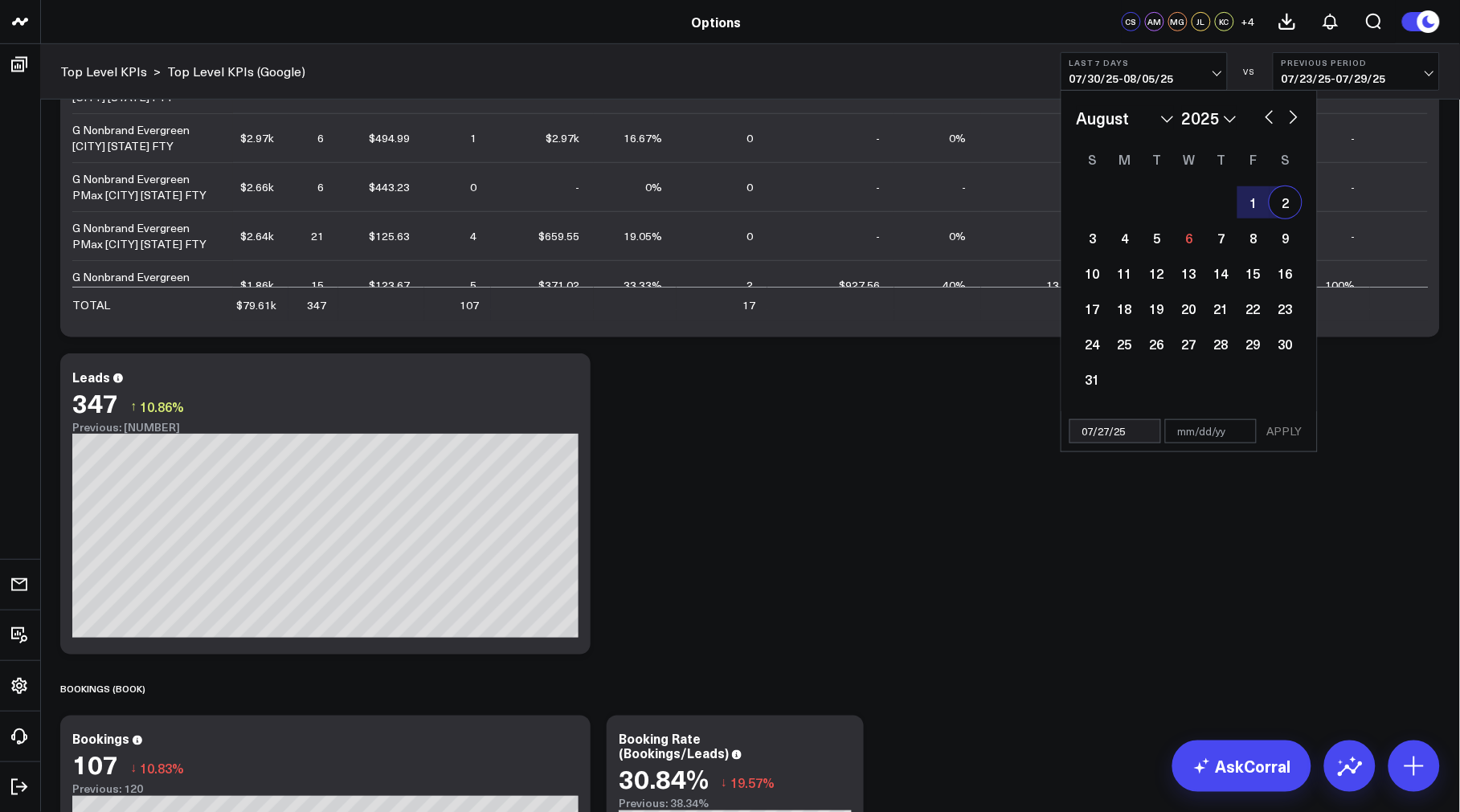 click on "2" at bounding box center (1286, 202) 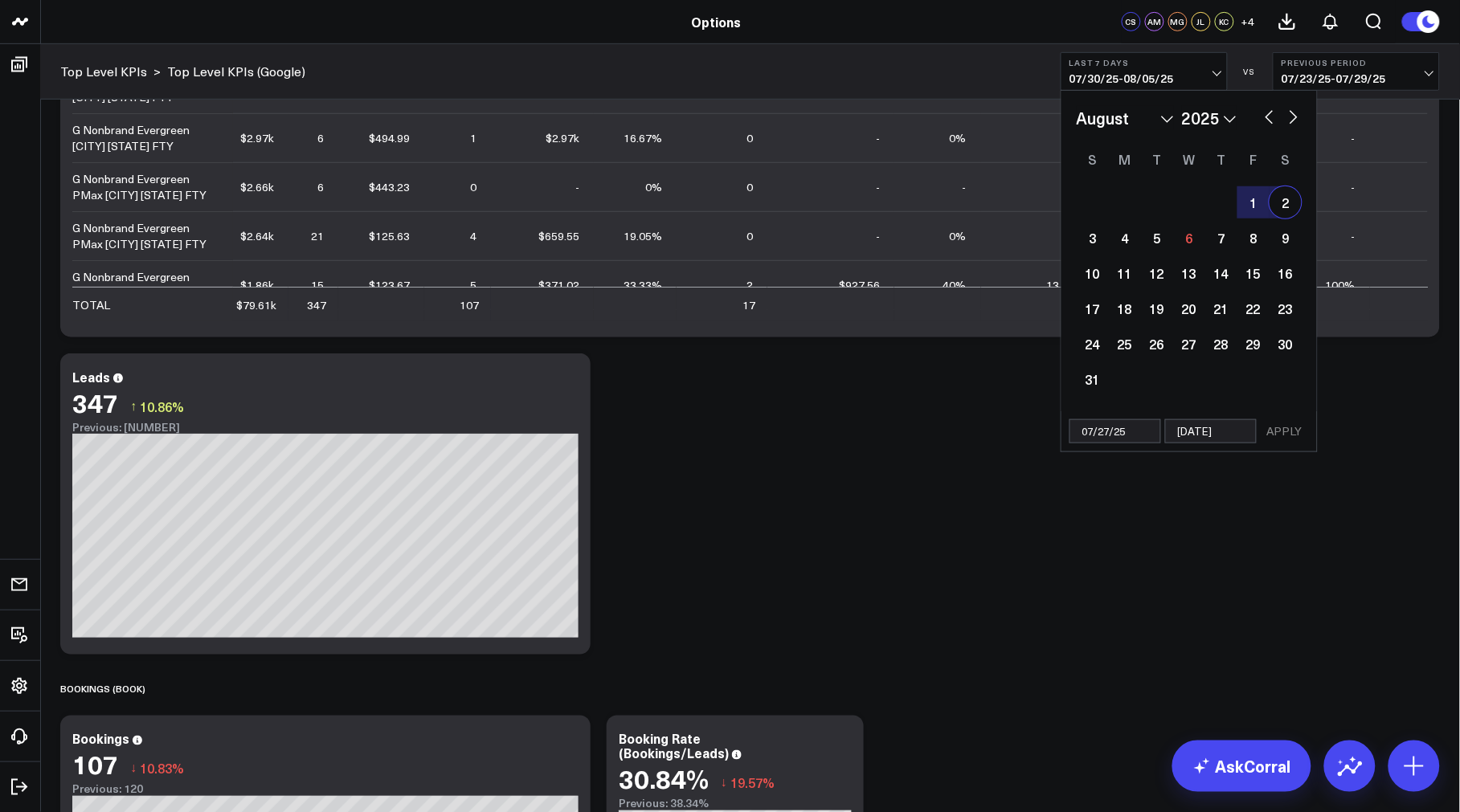 select on "7" 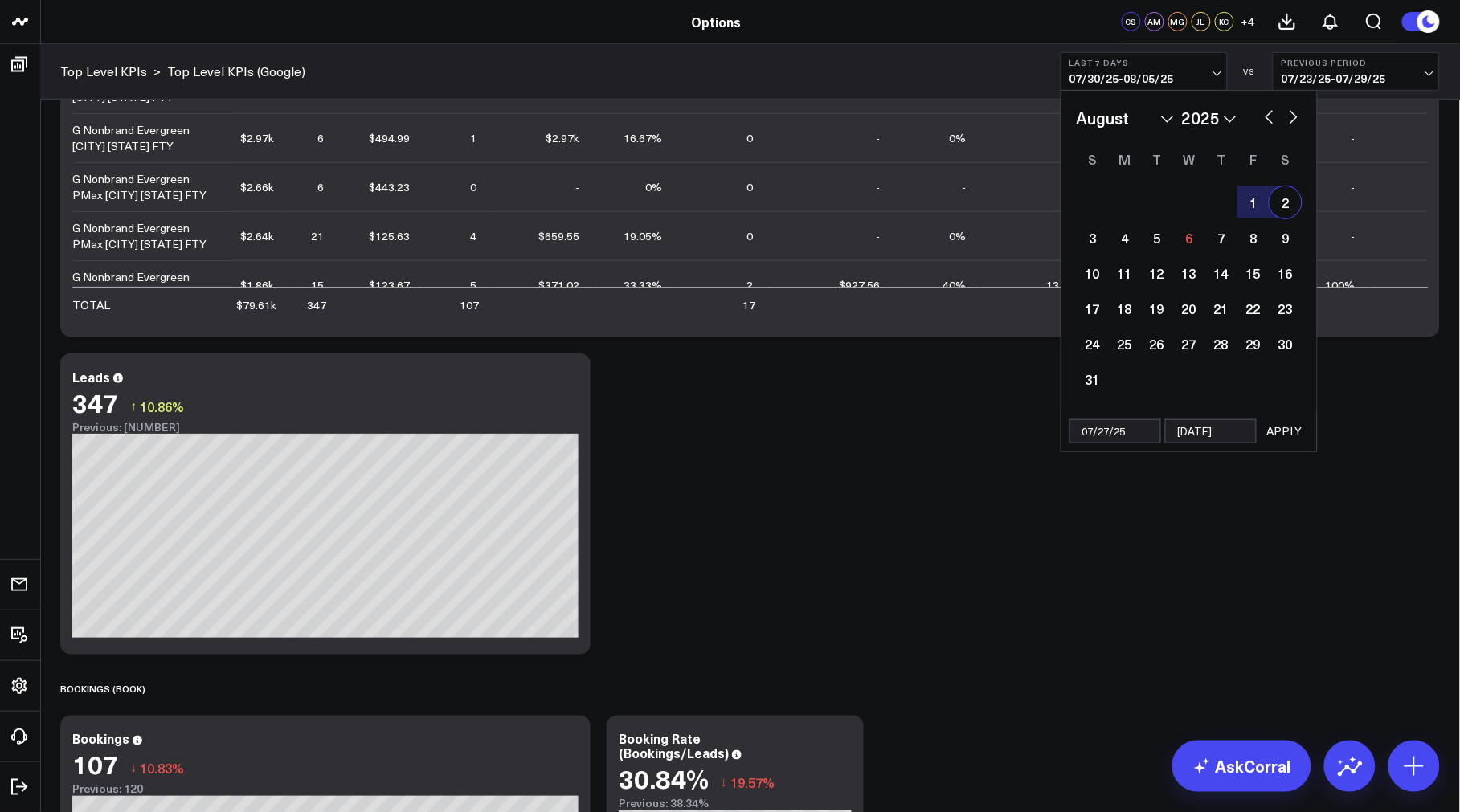 click on "APPLY" at bounding box center [1285, 431] 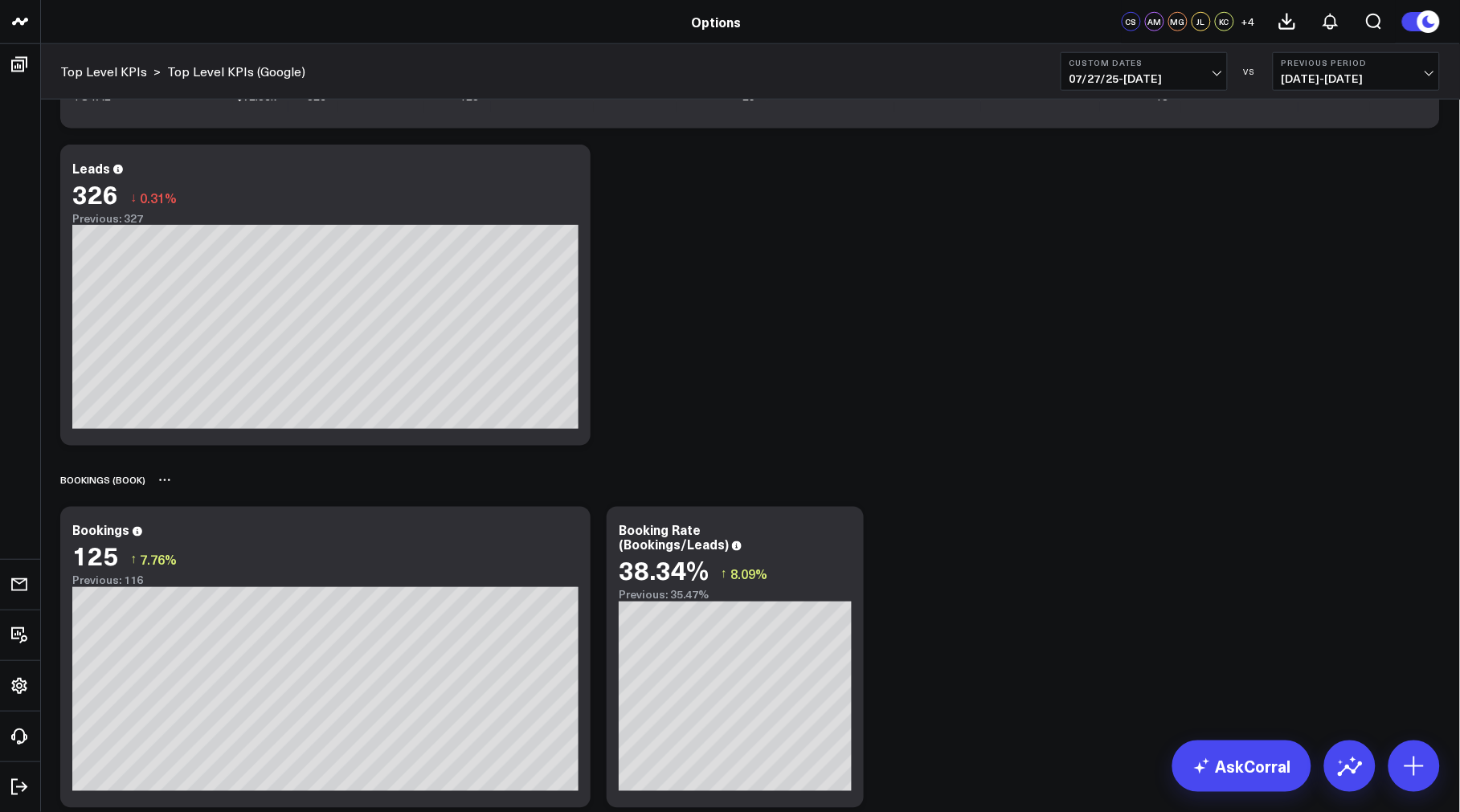 scroll, scrollTop: 2349, scrollLeft: 0, axis: vertical 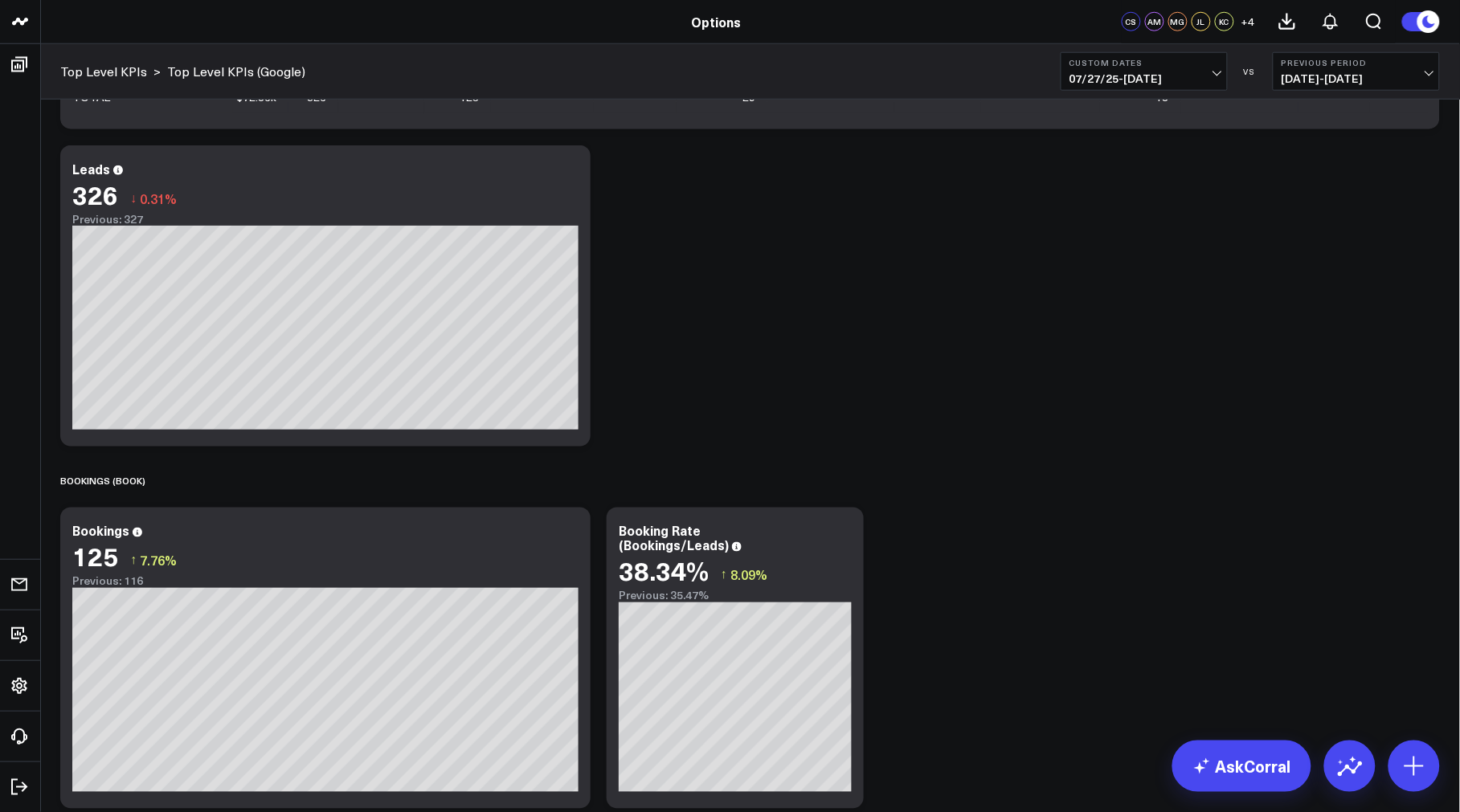 click on "Modify via AI Copy link to widget Ask support Remove Create linked copy Executive Summary Top Level KPIs Top Level KPIs (Google) Top Level KPIs (Meta) Top Level KPIs (Bing) Campaign/Clinic Level Reporting Salesforce Paid Media Google Ads Meta Ads Bing Ads SoftSnow.ai Sandbox Business Overview CallRail Call Center Performance Google Analytics 4 Daily Spend Hubspot Sales Accrual Duplicate to Executive Summary Top Level KPIs Top Level KPIs (Google) Top Level KPIs (Meta) Top Level KPIs (Bing) Campaign/Clinic Level Reporting Salesforce Paid Media Google Ads Meta Ads Bing Ads SoftSnow.ai Sandbox Business Overview CallRail Call Center Performance Google Analytics 4 Daily Spend Hubspot Sales Accrual Move to Executive Summary Top Level KPIs Top Level KPIs (Google) Top Level KPIs (Meta) Top Level KPIs (Bing) Campaign/Clinic Level Reporting Salesforce Paid Media Google Ads Meta Ads Bing Ads SoftSnow.ai Sandbox Business Overview CallRail Call Center Performance Google Analytics 4 Daily Spend Hubspot Sales Accrual US Map" at bounding box center (750, -135) 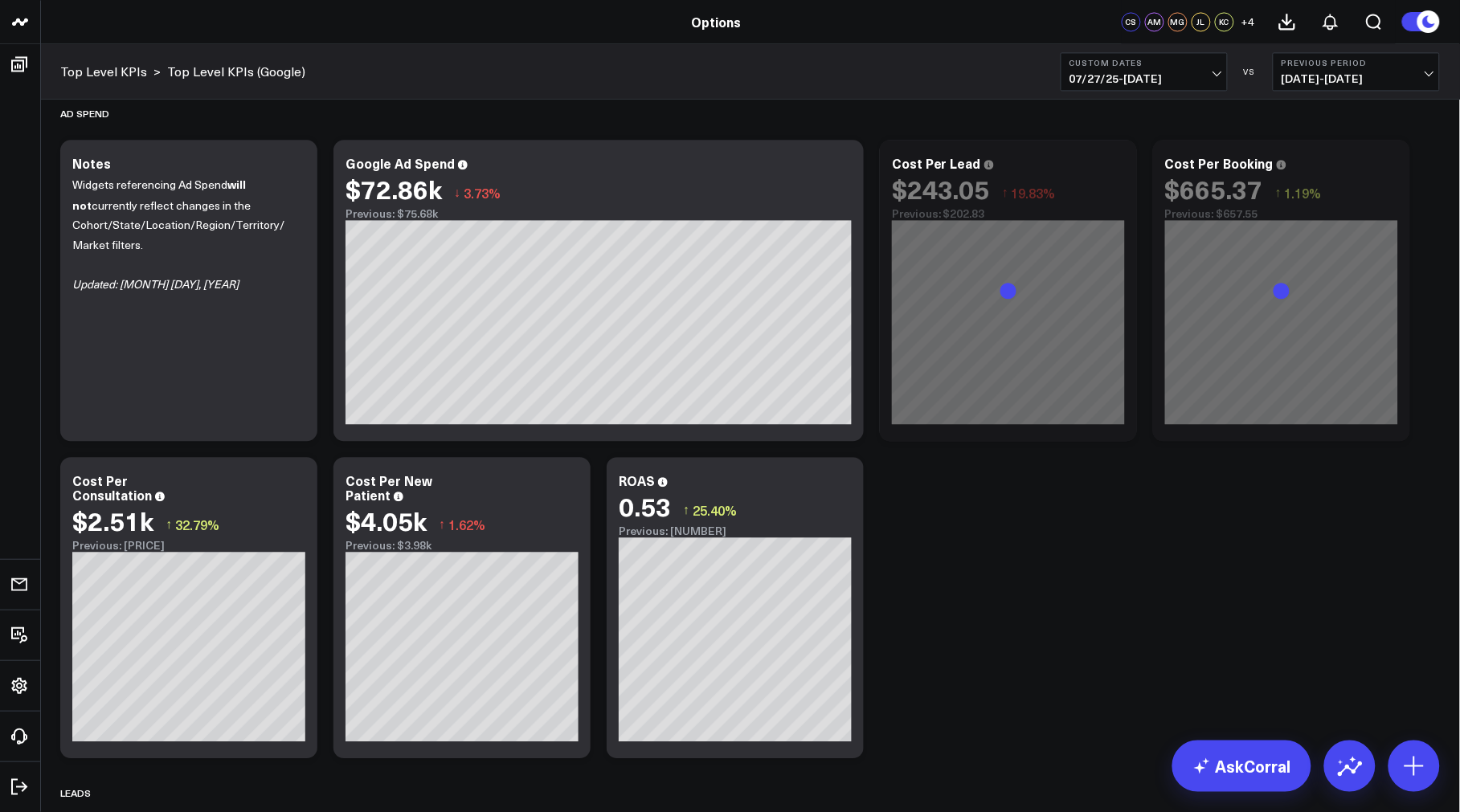 scroll, scrollTop: 624, scrollLeft: 0, axis: vertical 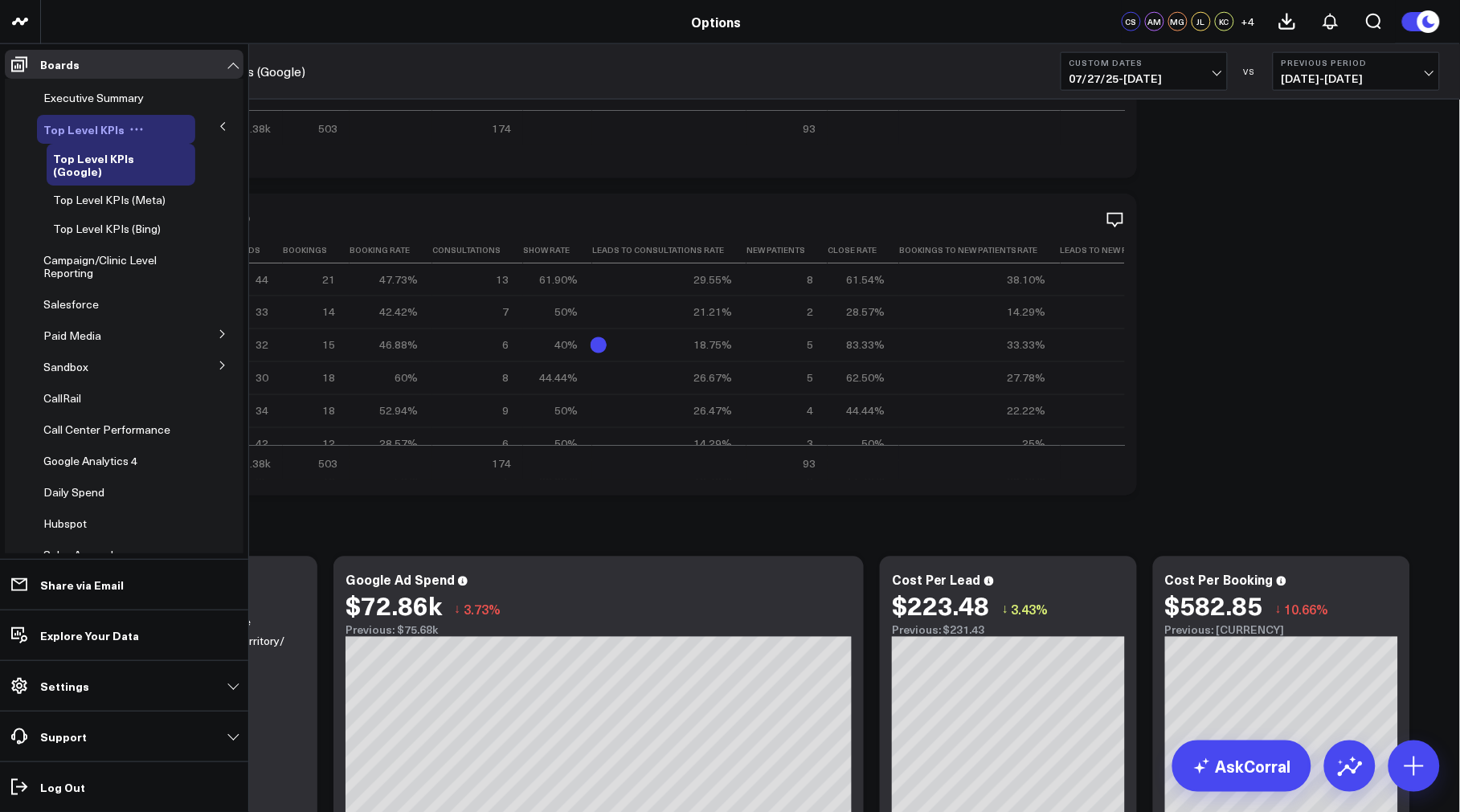 click on "Top Level KPIs" at bounding box center (84, 129) 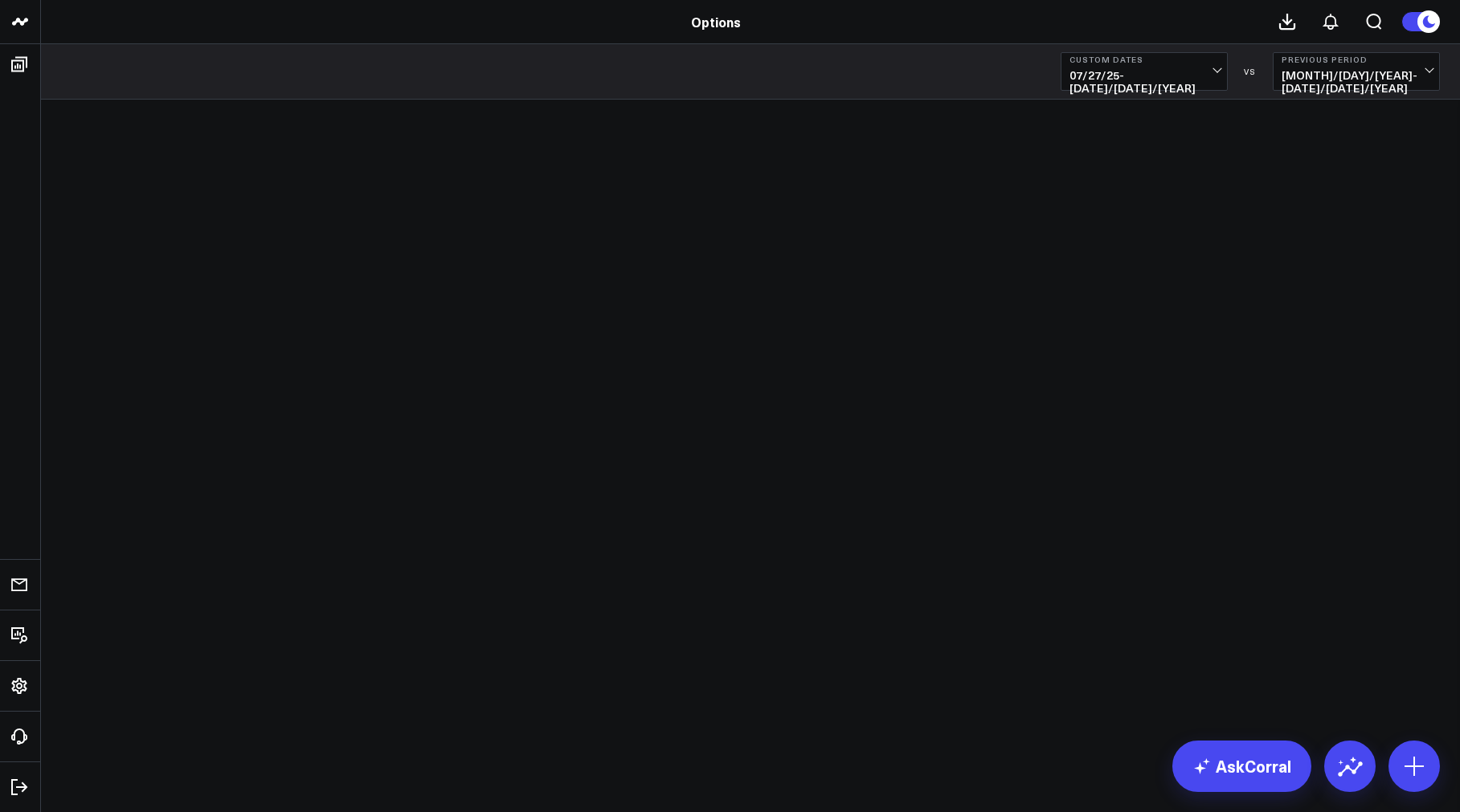 scroll, scrollTop: 0, scrollLeft: 0, axis: both 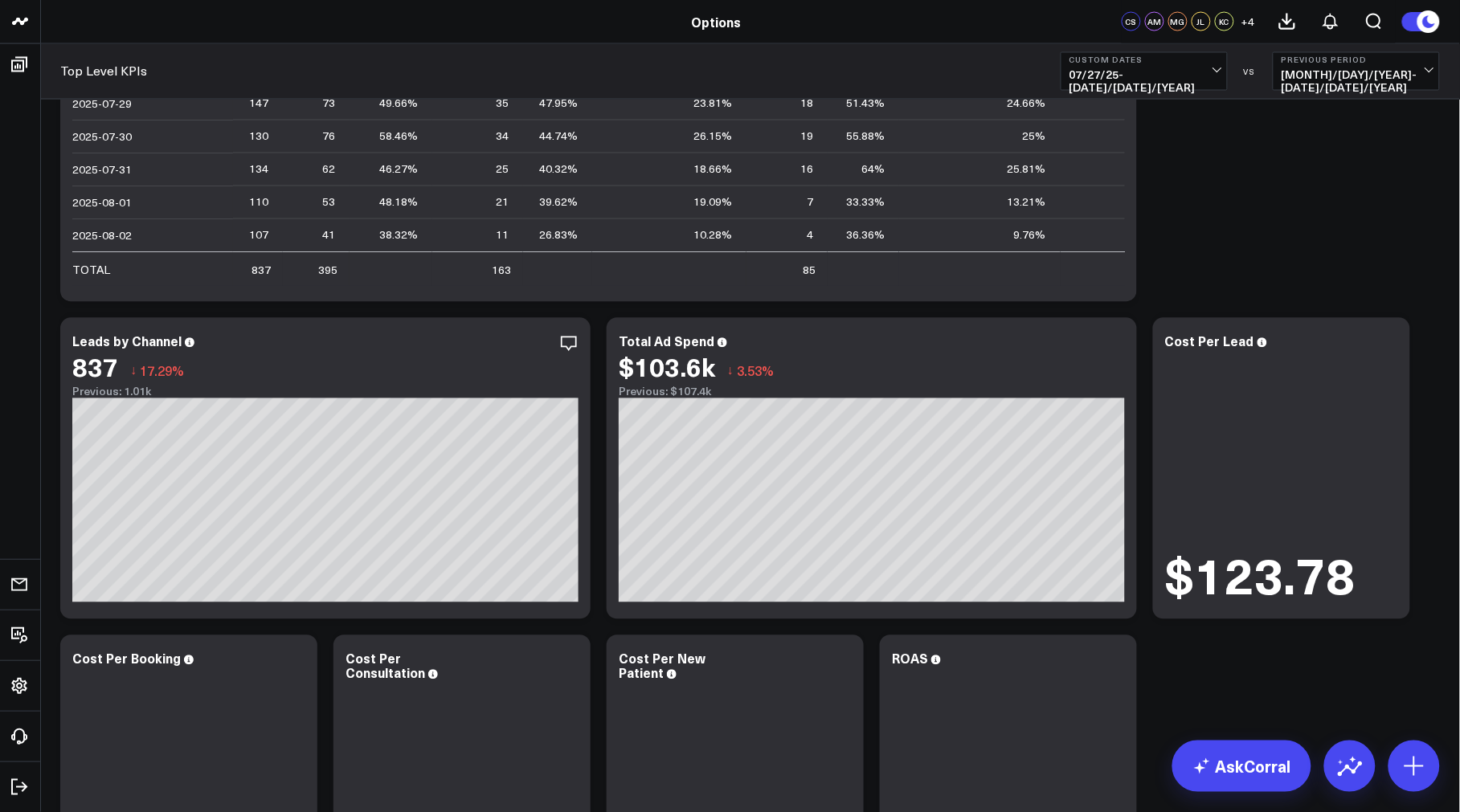click on "[DATE]/[DATE]/[YEAR]  -  [DATE]/[DATE]/[YEAR]" at bounding box center [1144, 82] 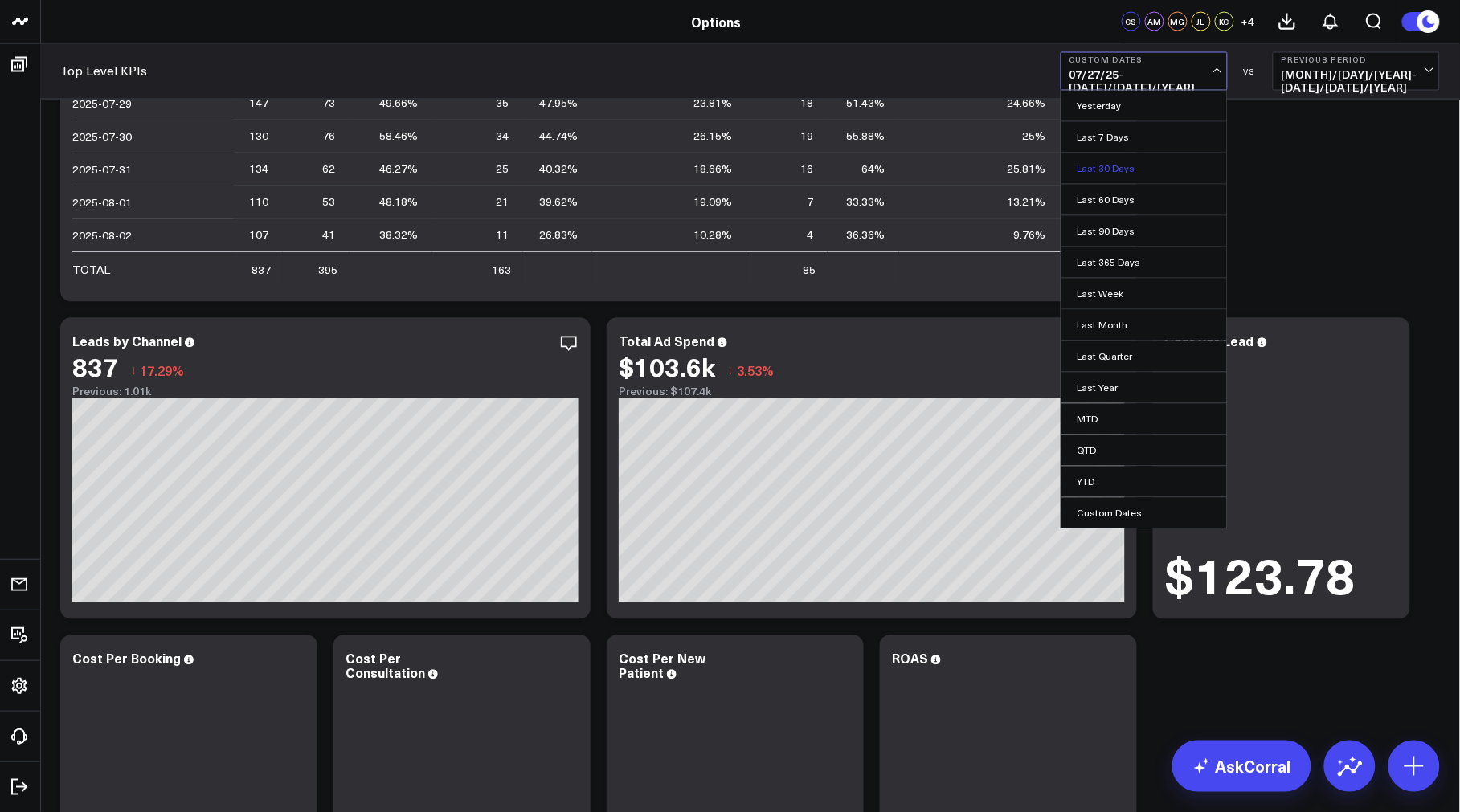 click on "Last 30 Days" at bounding box center [1144, 169] 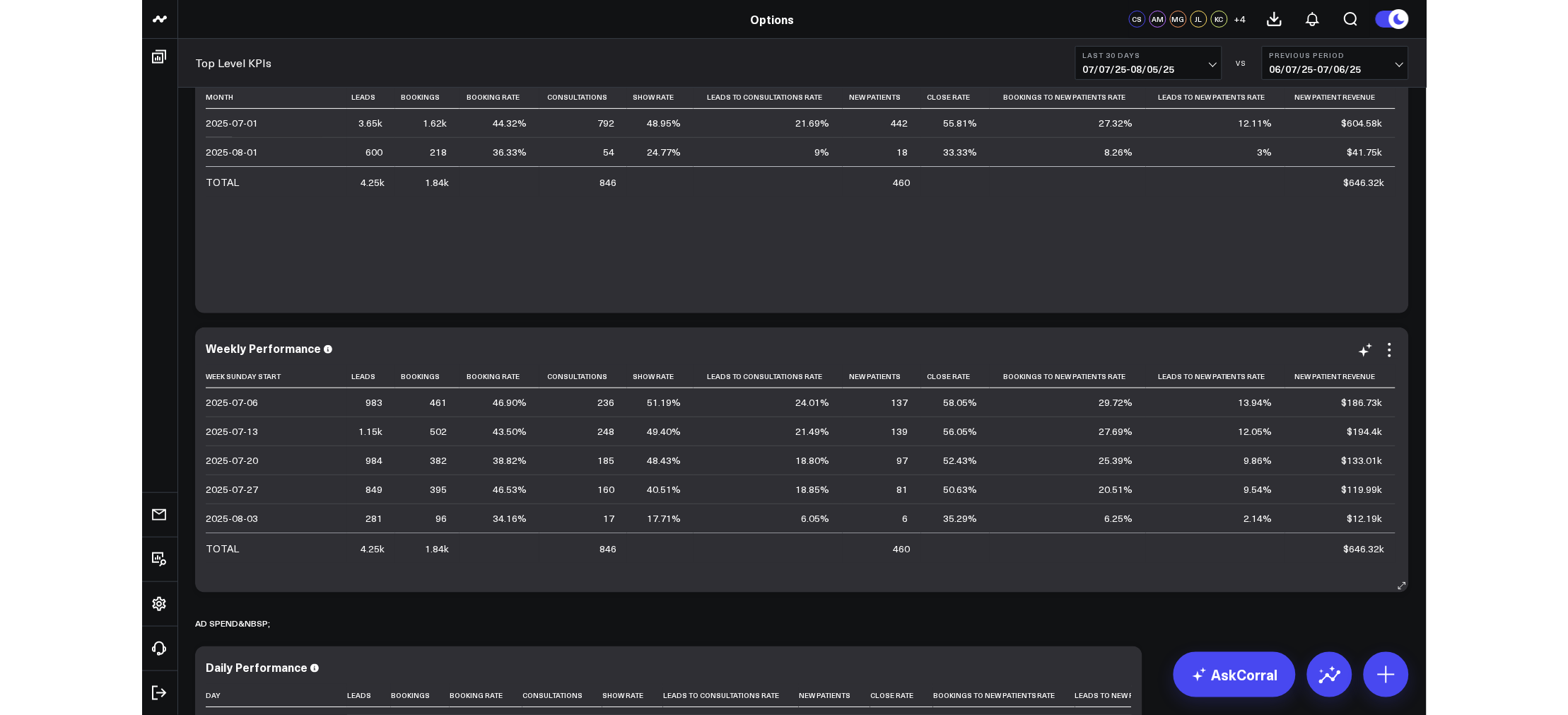 scroll, scrollTop: 0, scrollLeft: 0, axis: both 